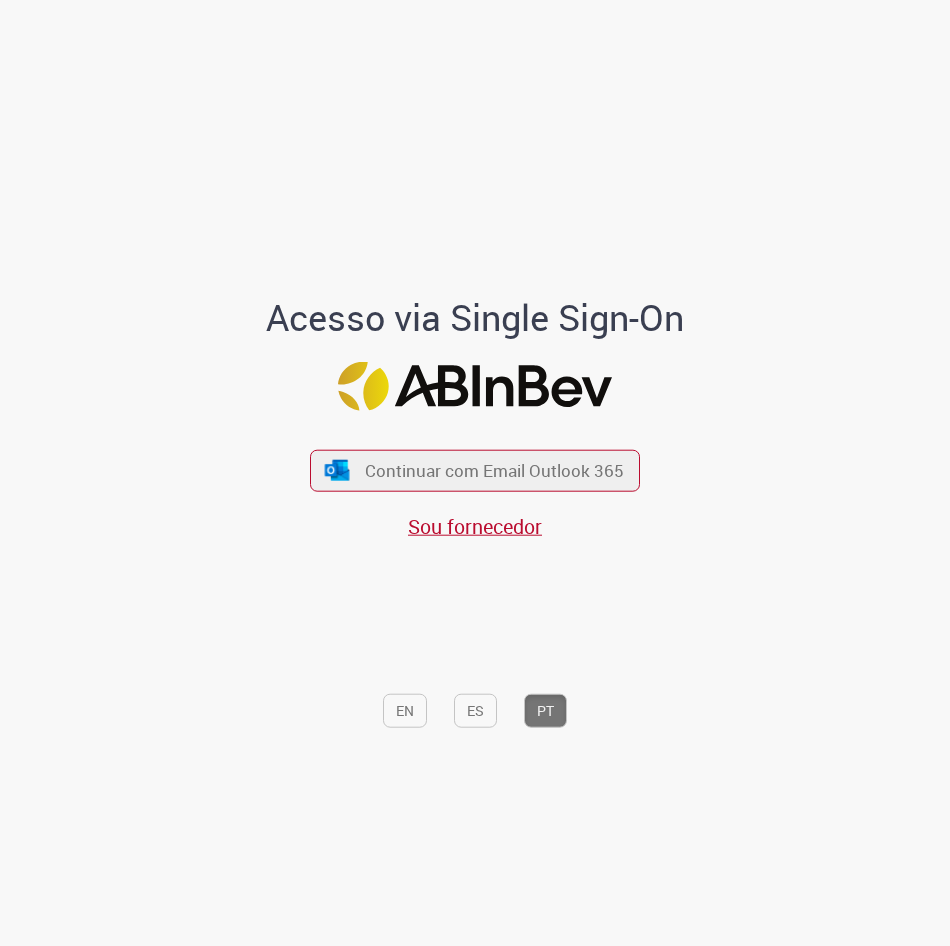 scroll, scrollTop: 0, scrollLeft: 0, axis: both 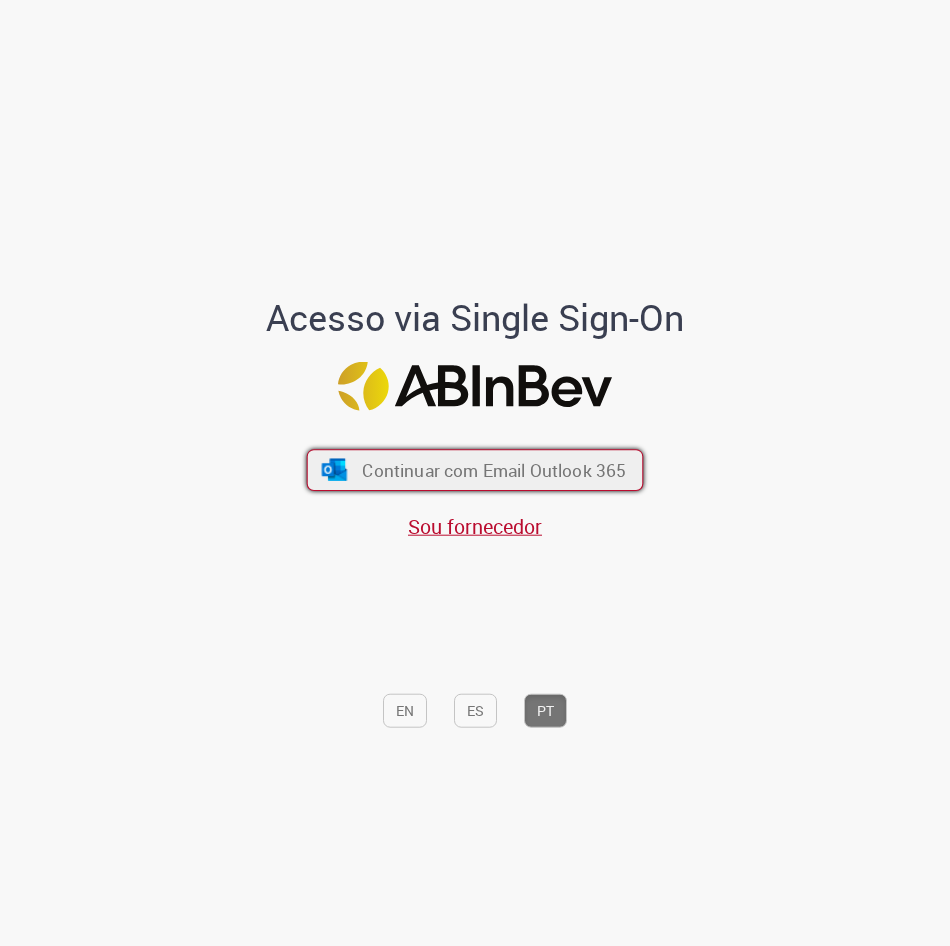 click on "Continuar com Email Outlook 365" at bounding box center [494, 470] 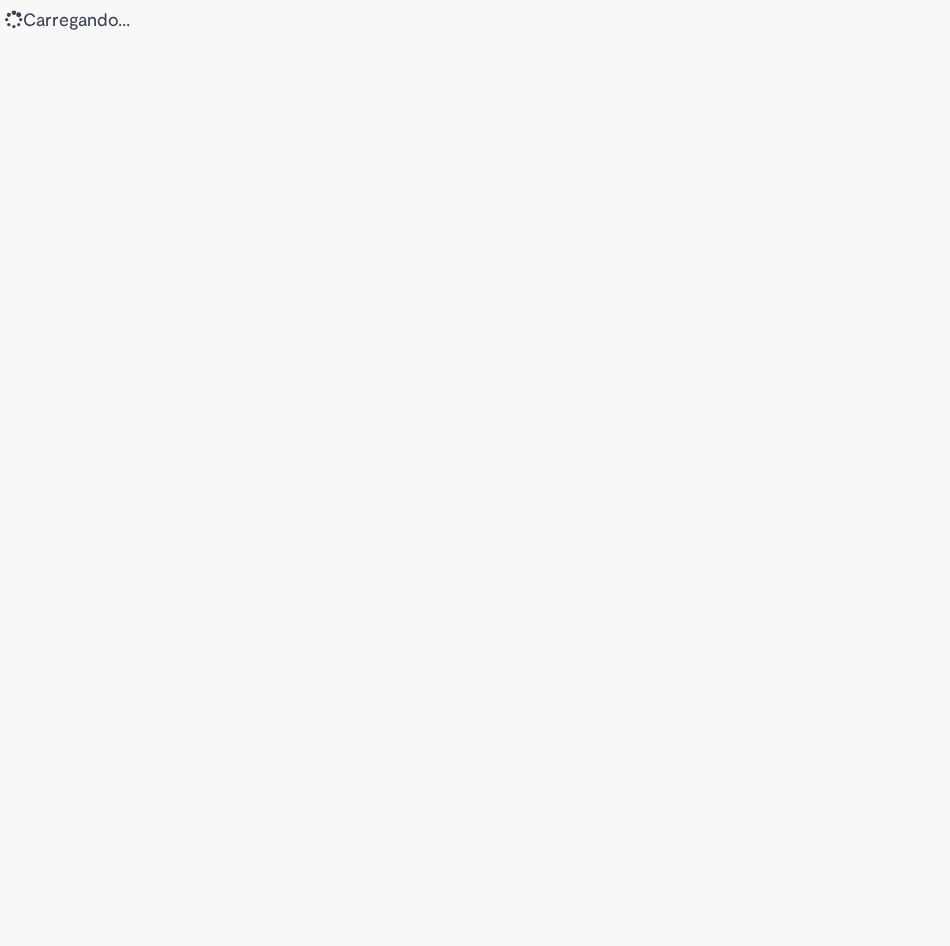 scroll, scrollTop: 0, scrollLeft: 0, axis: both 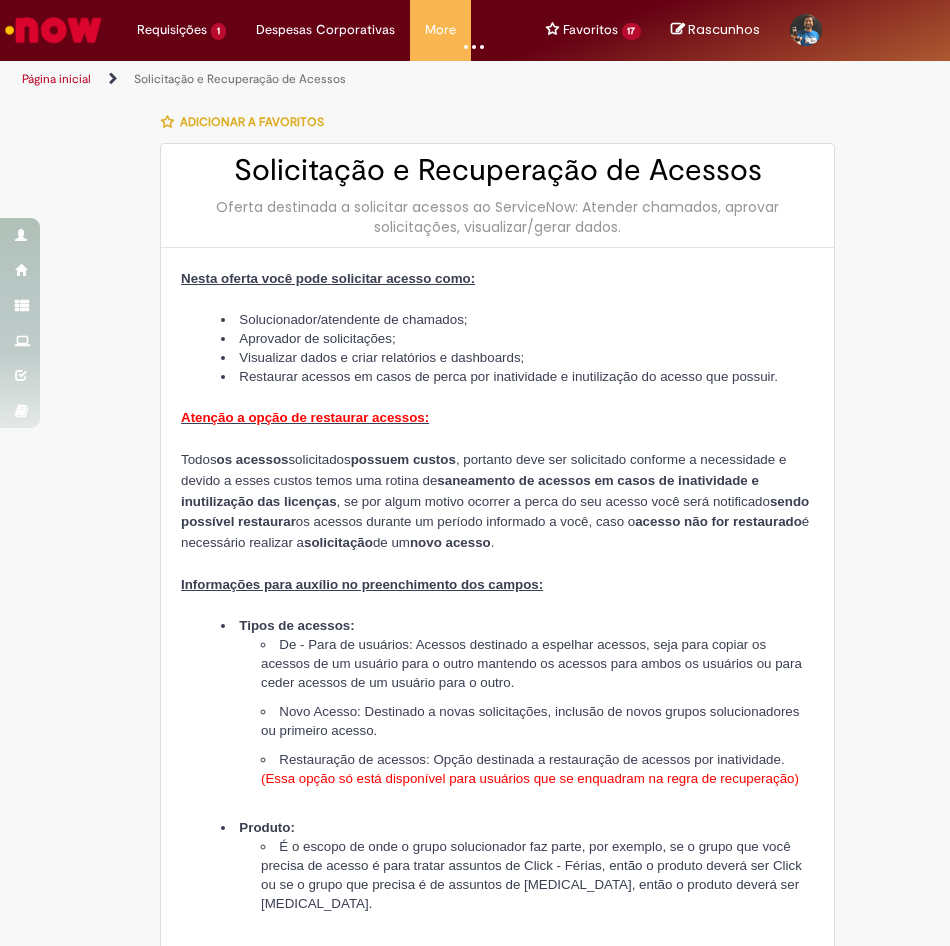type on "********" 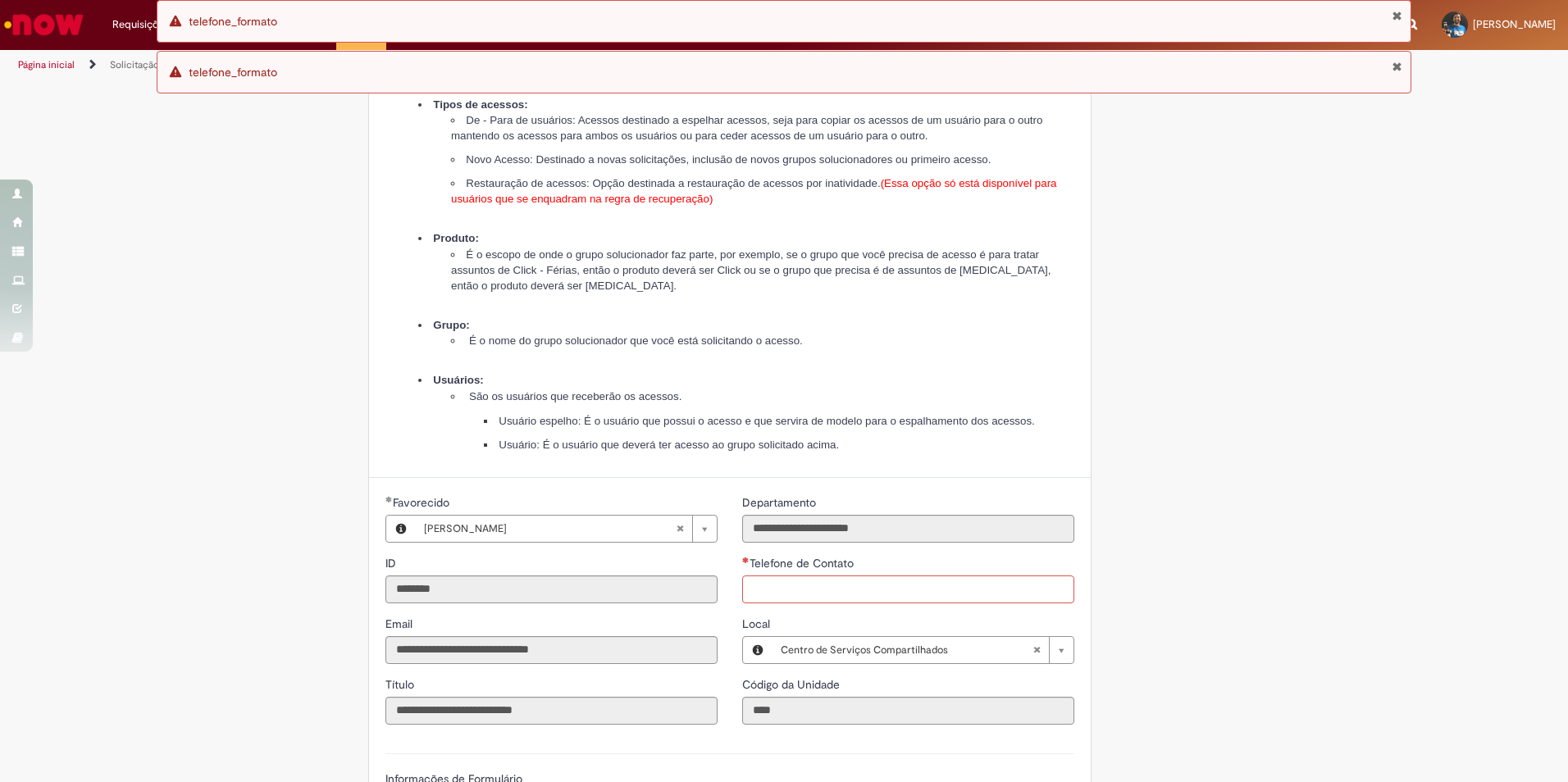 scroll, scrollTop: 574, scrollLeft: 0, axis: vertical 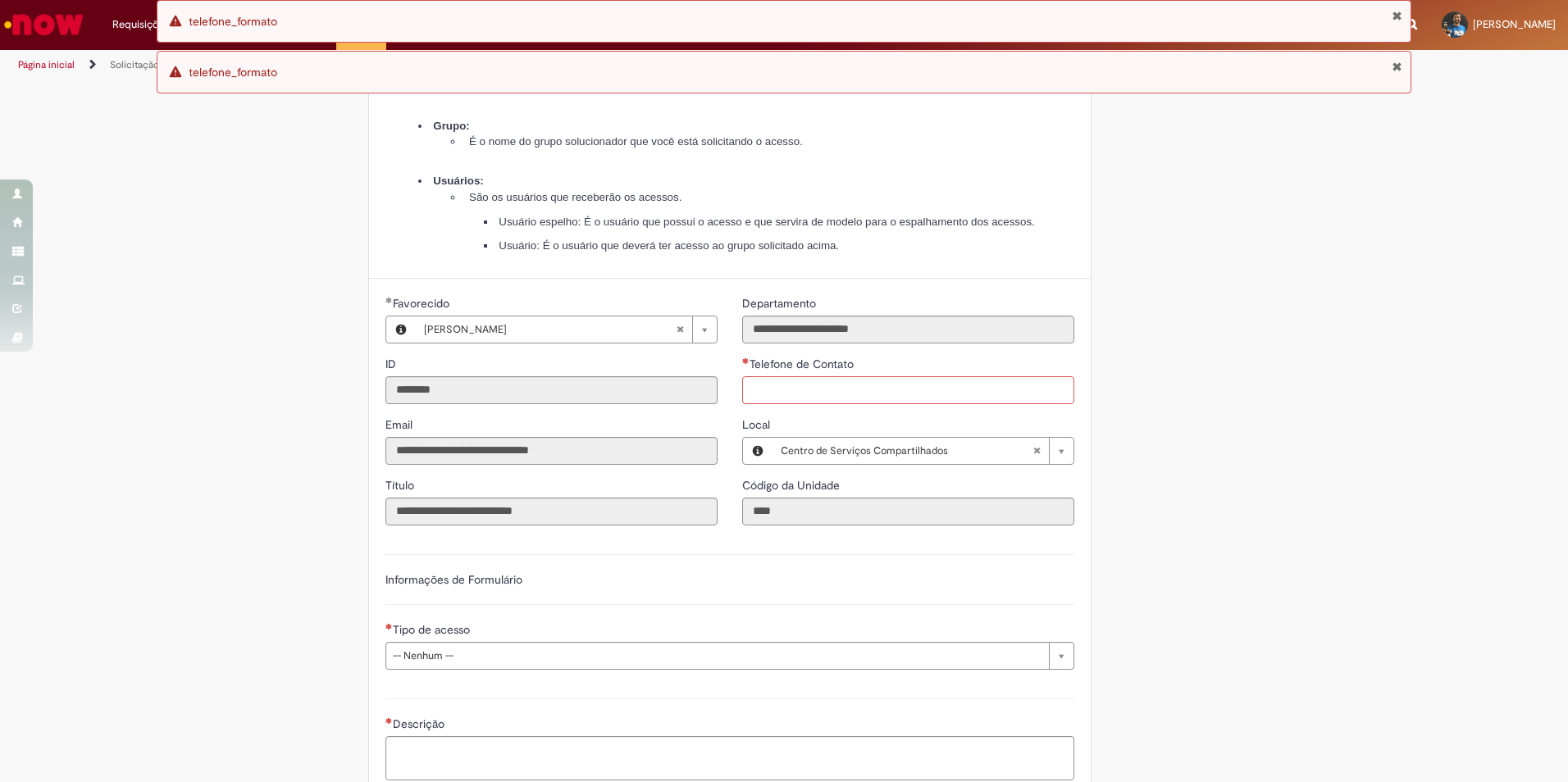 click on "Telefone de Contato" at bounding box center (908, 390) 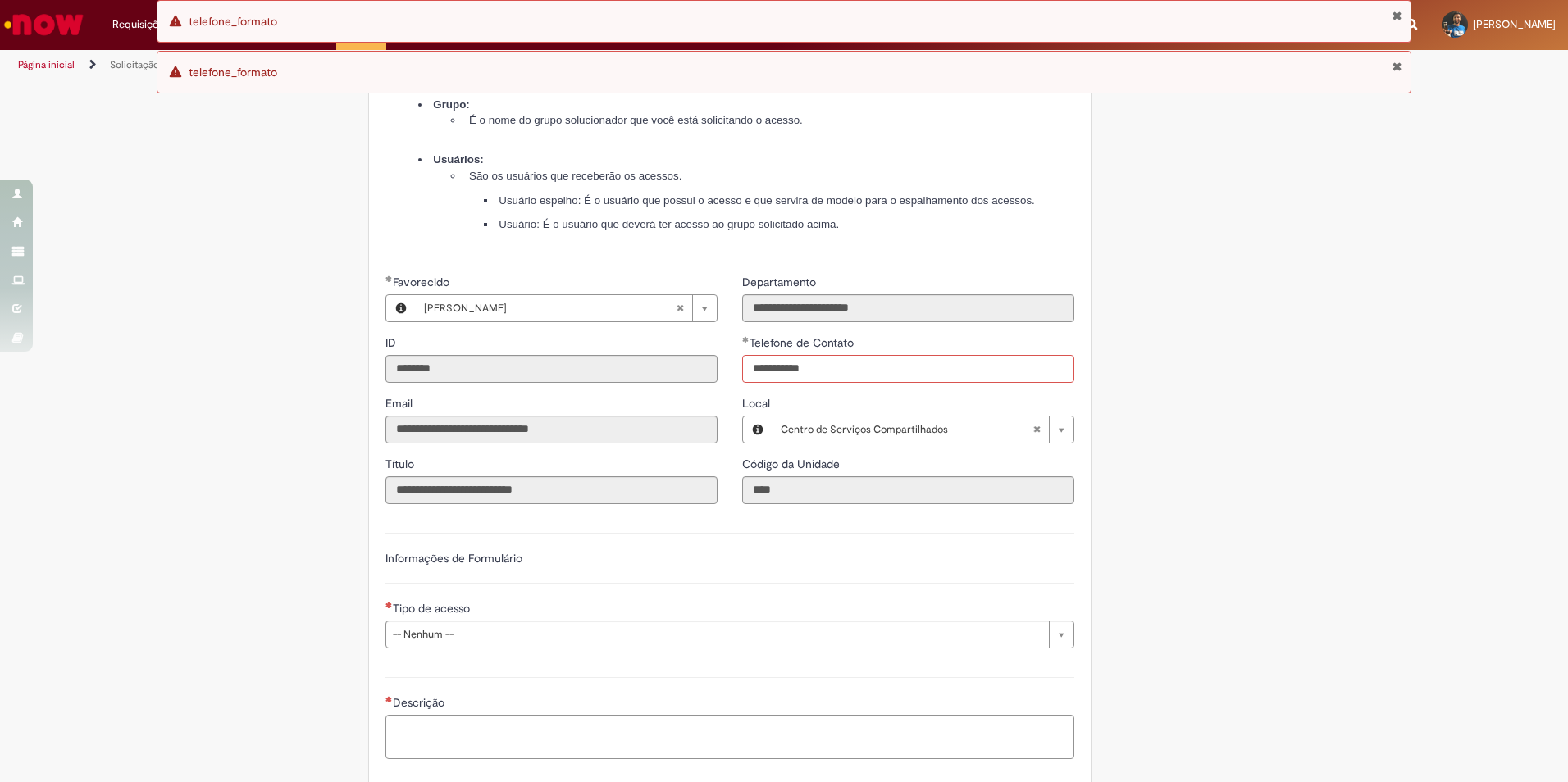 scroll, scrollTop: 738, scrollLeft: 0, axis: vertical 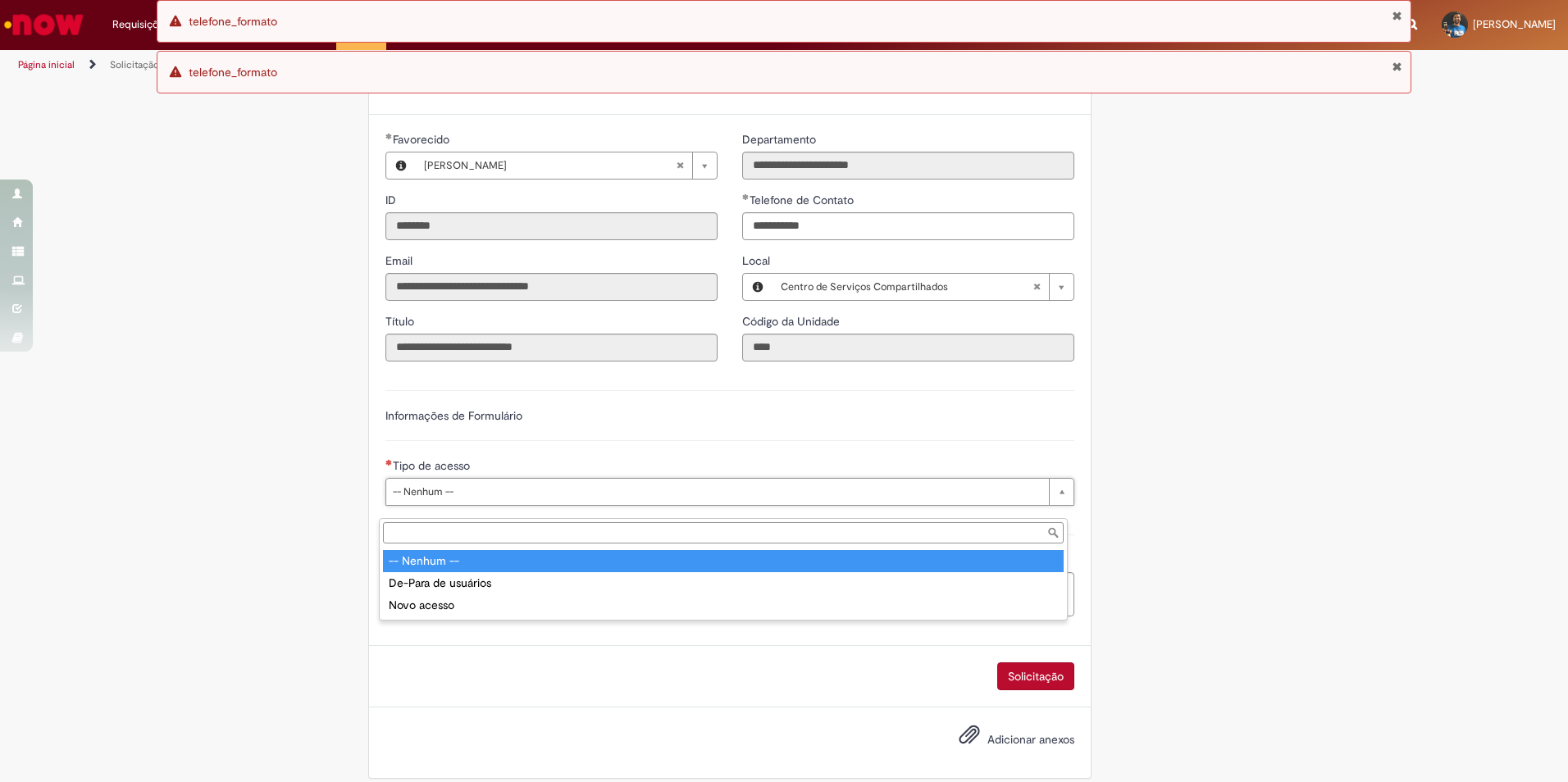 type on "**********" 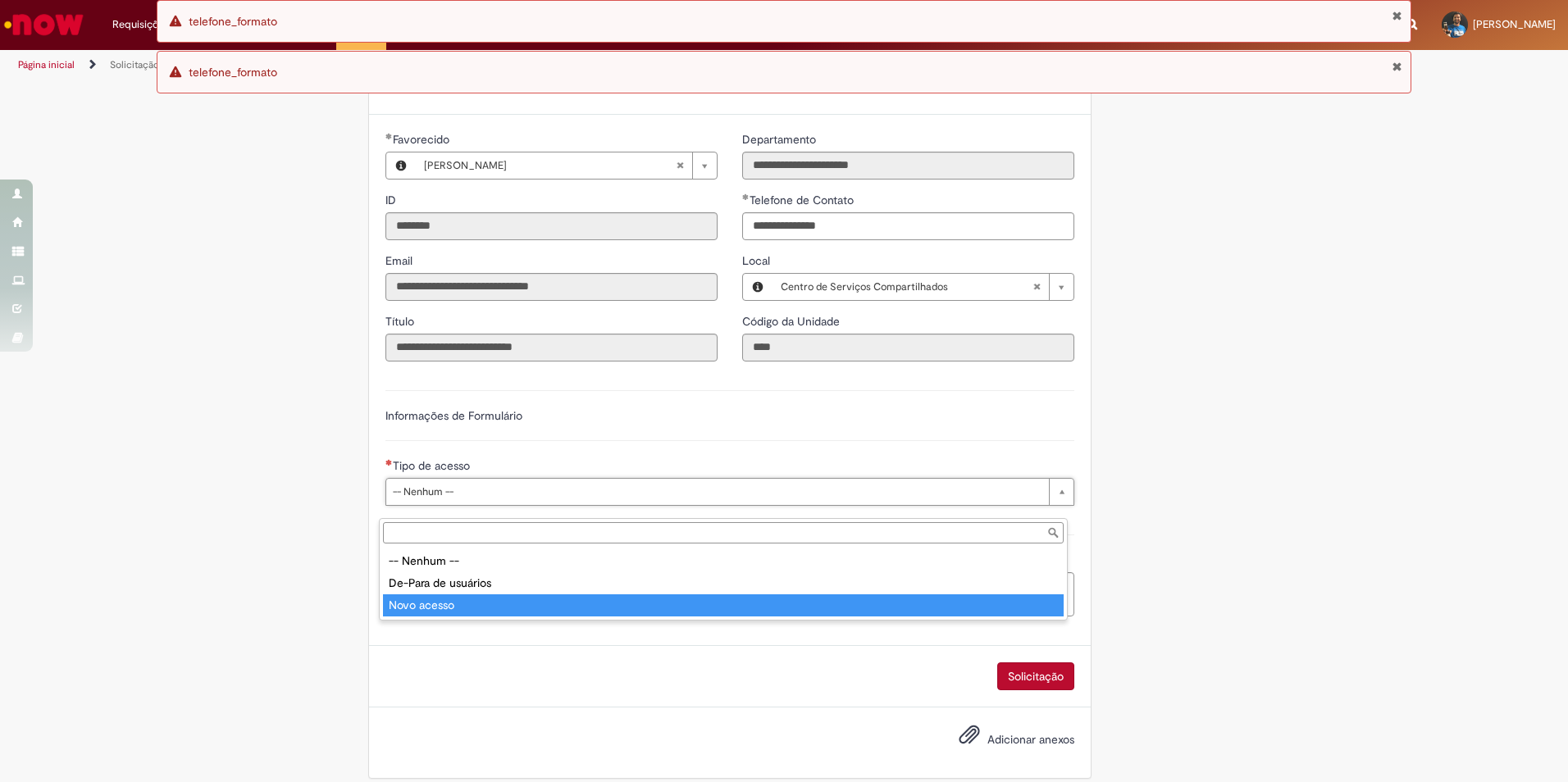 type on "**********" 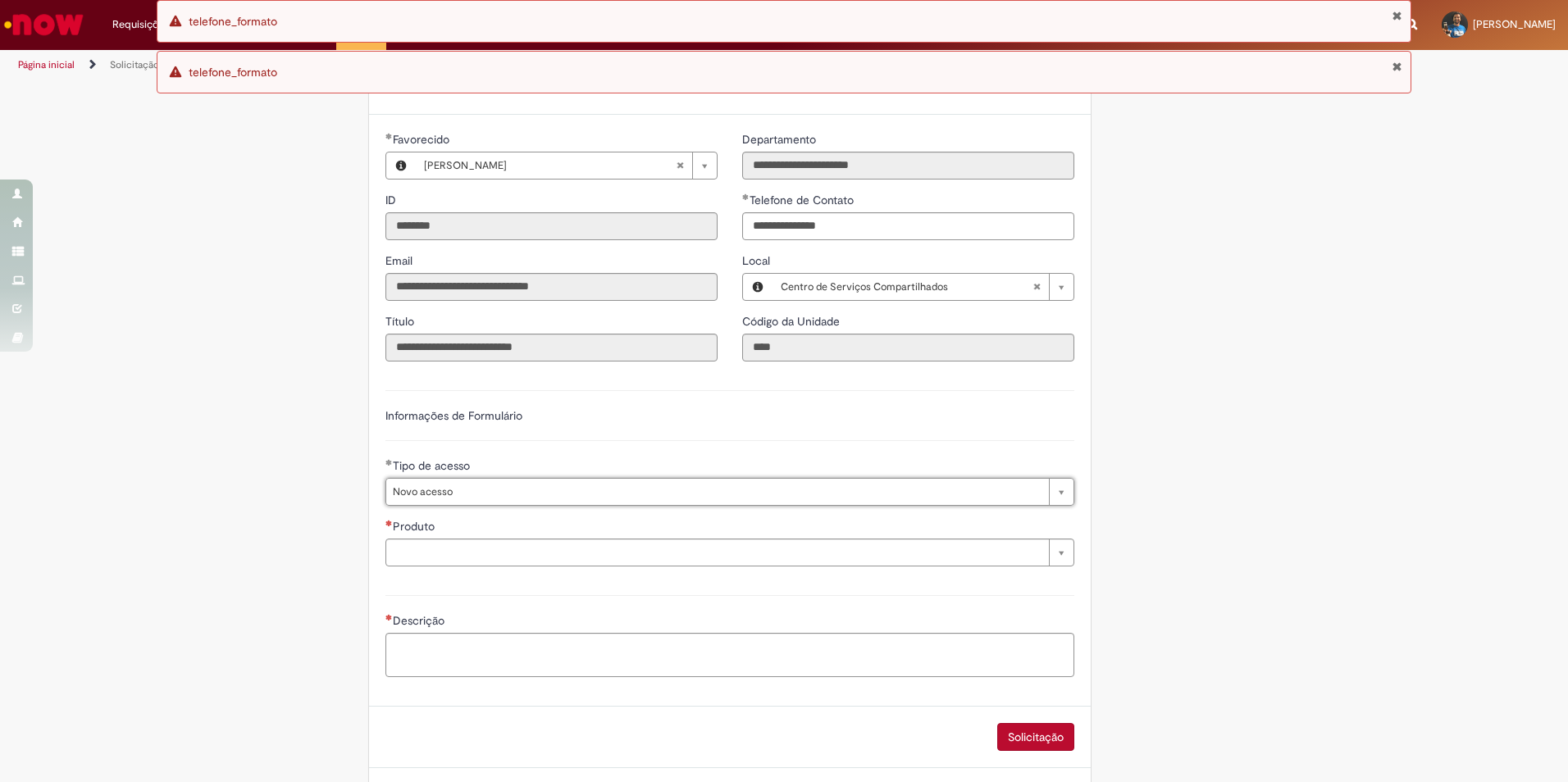 scroll, scrollTop: 410, scrollLeft: 0, axis: vertical 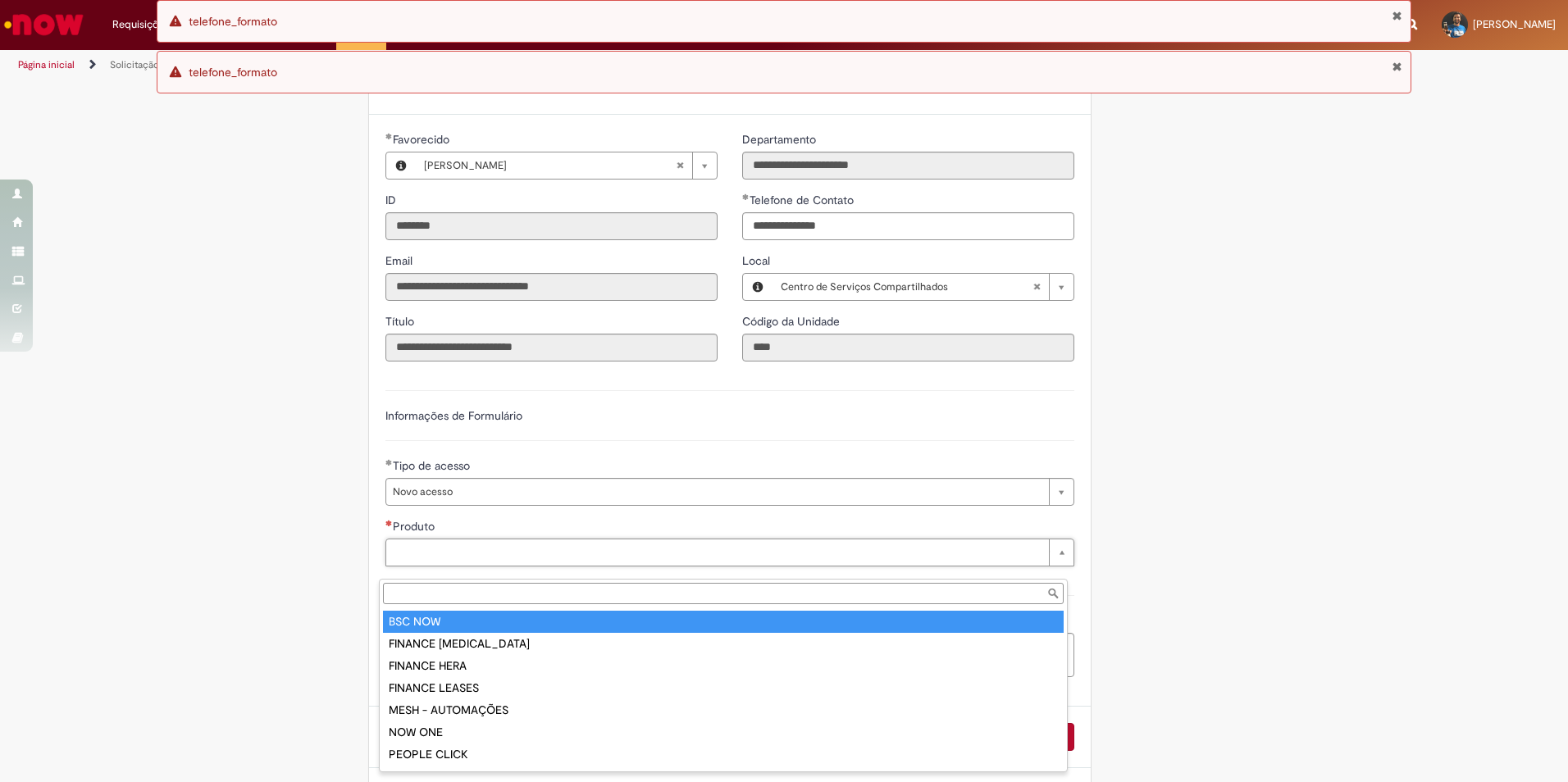 type on "*******" 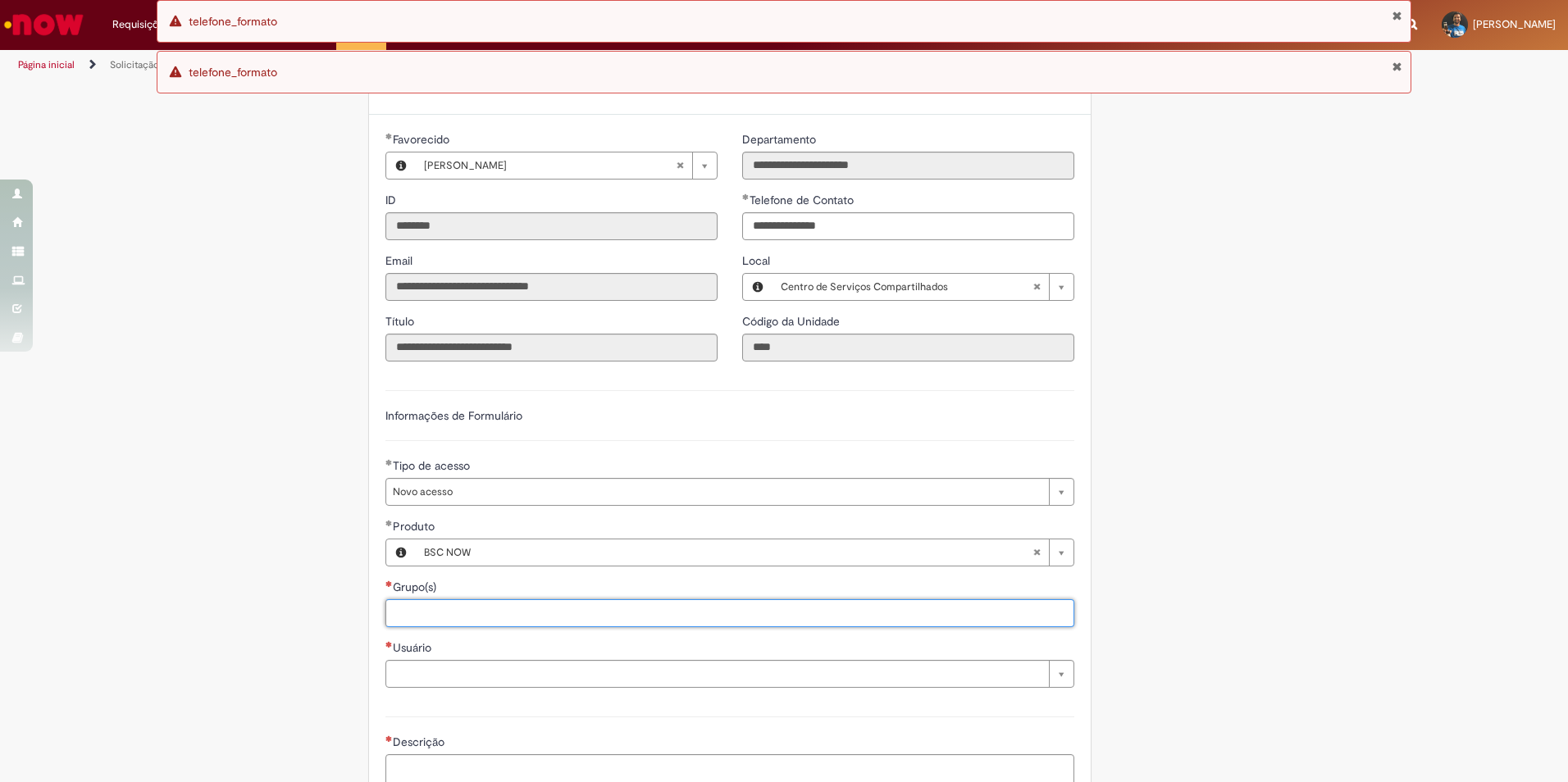 click on "Grupo(s)" at bounding box center [764, 613] 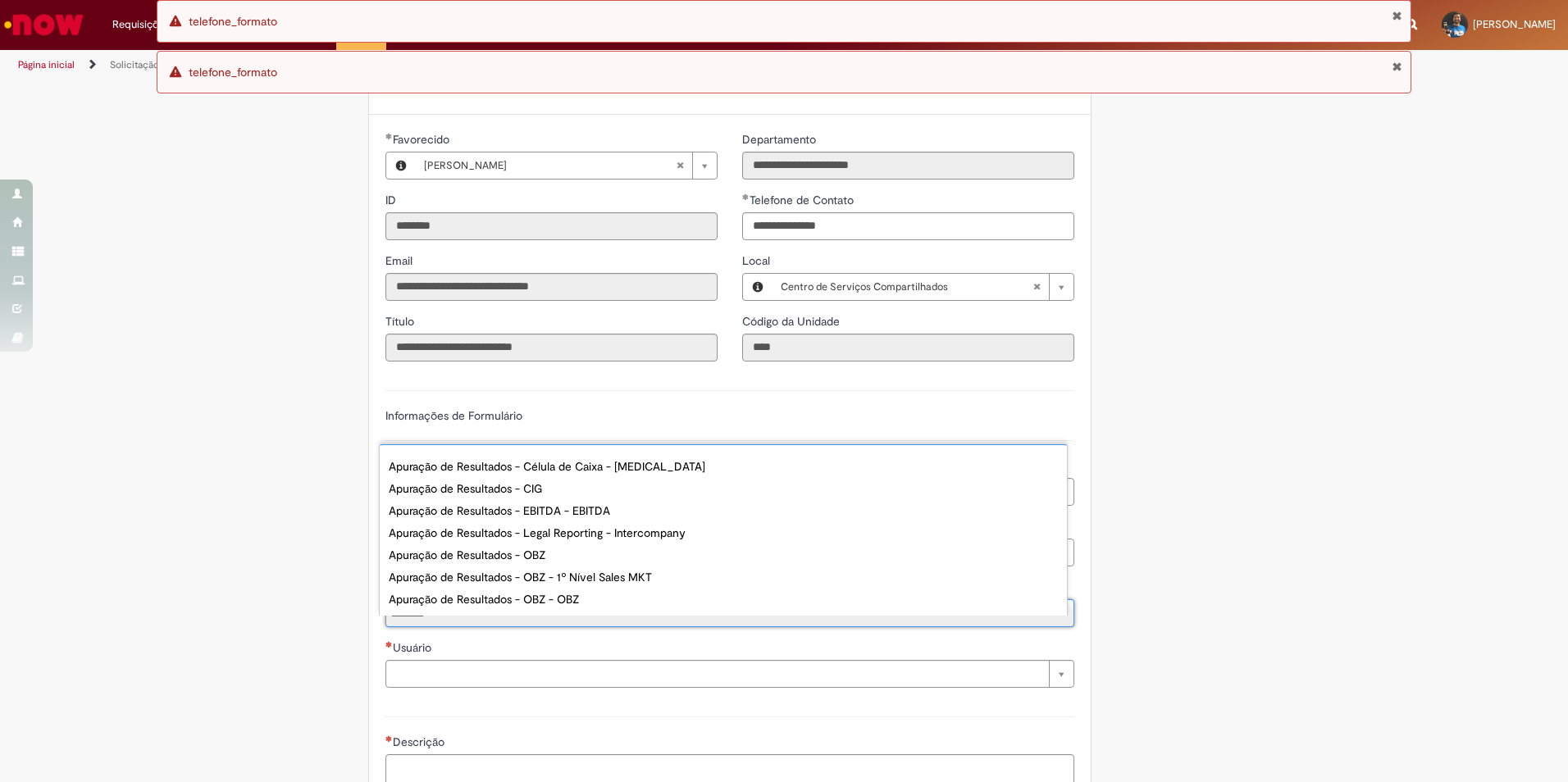 scroll, scrollTop: 152, scrollLeft: 0, axis: vertical 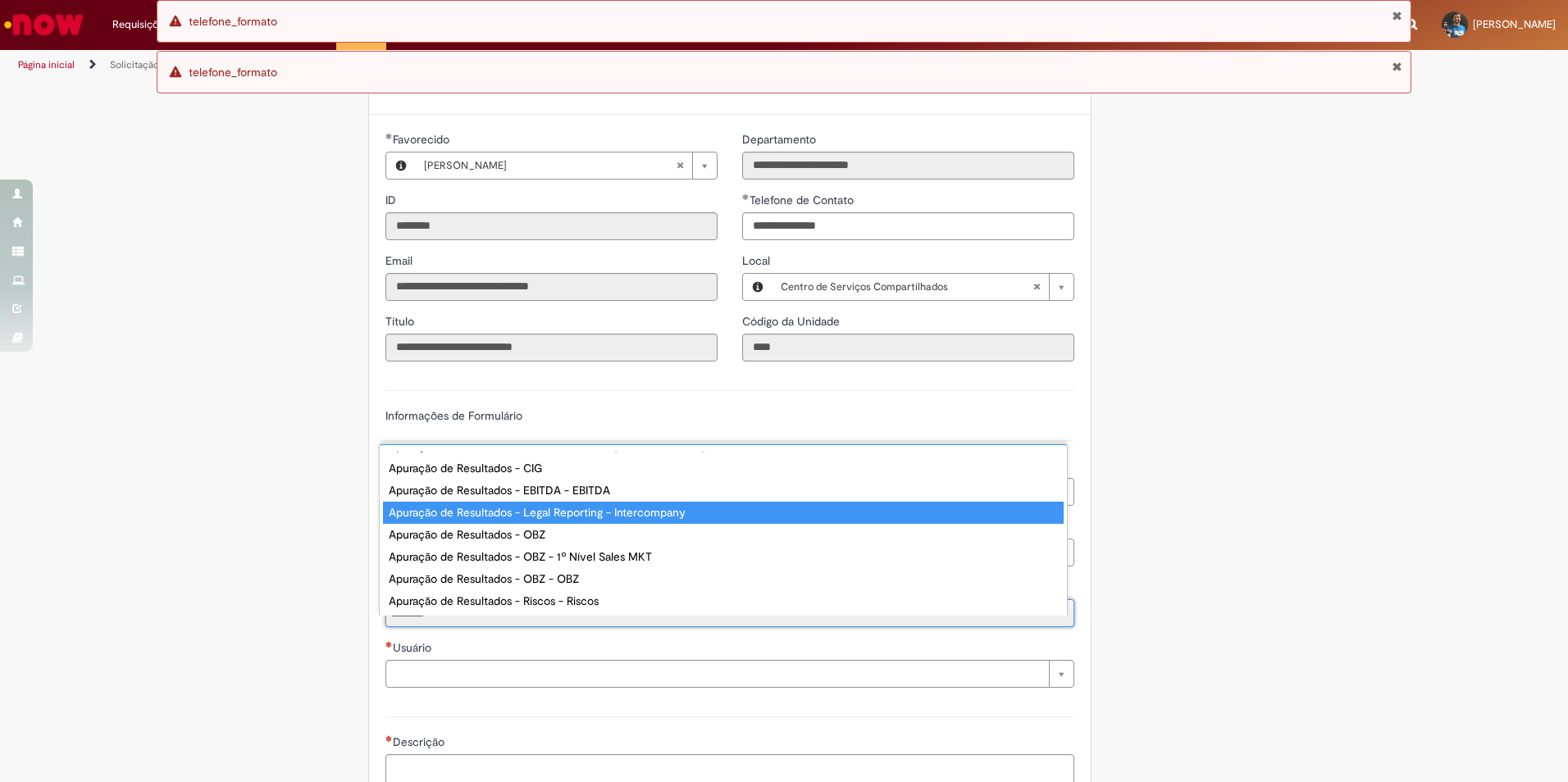 type on "********" 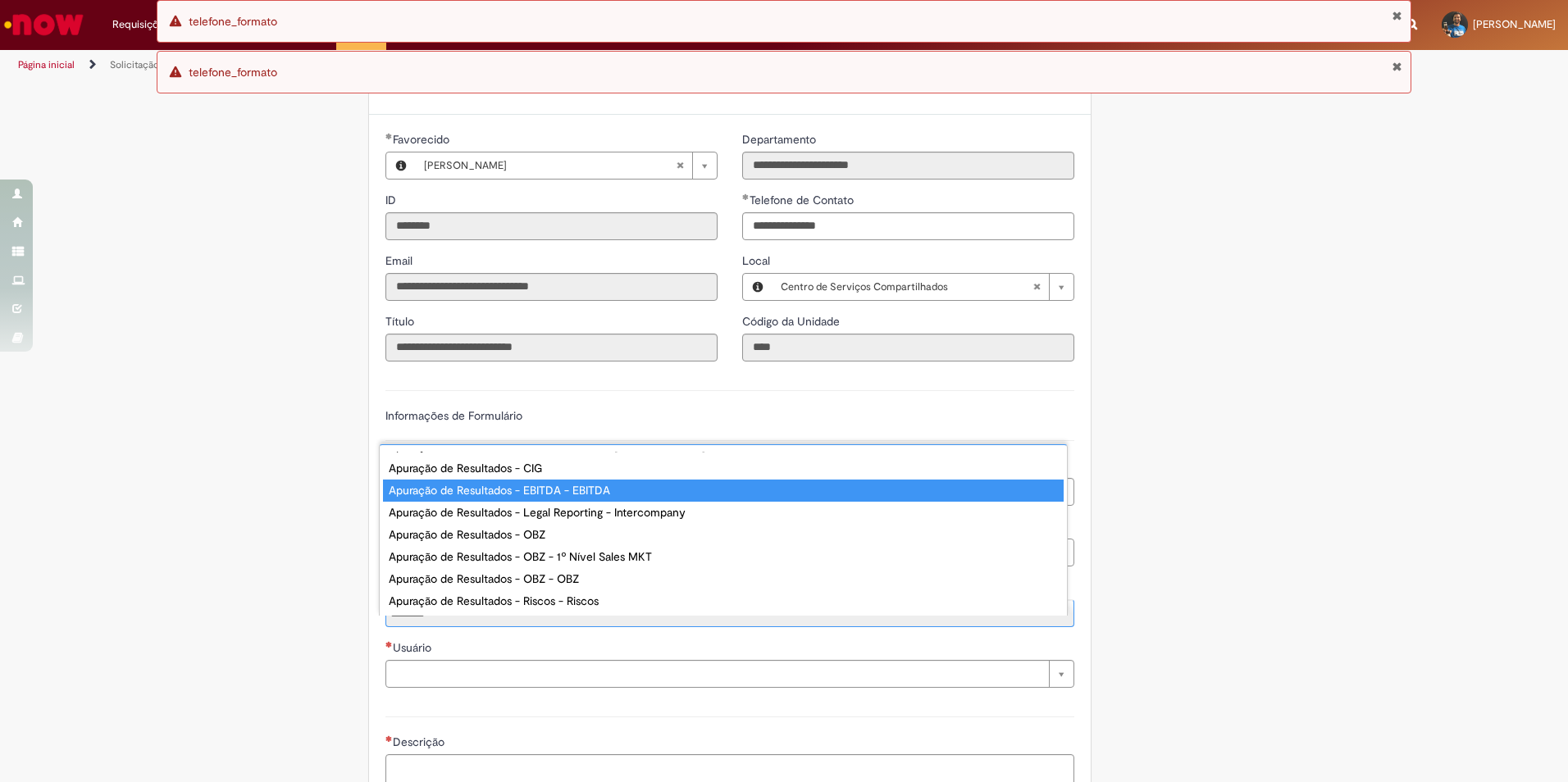 type 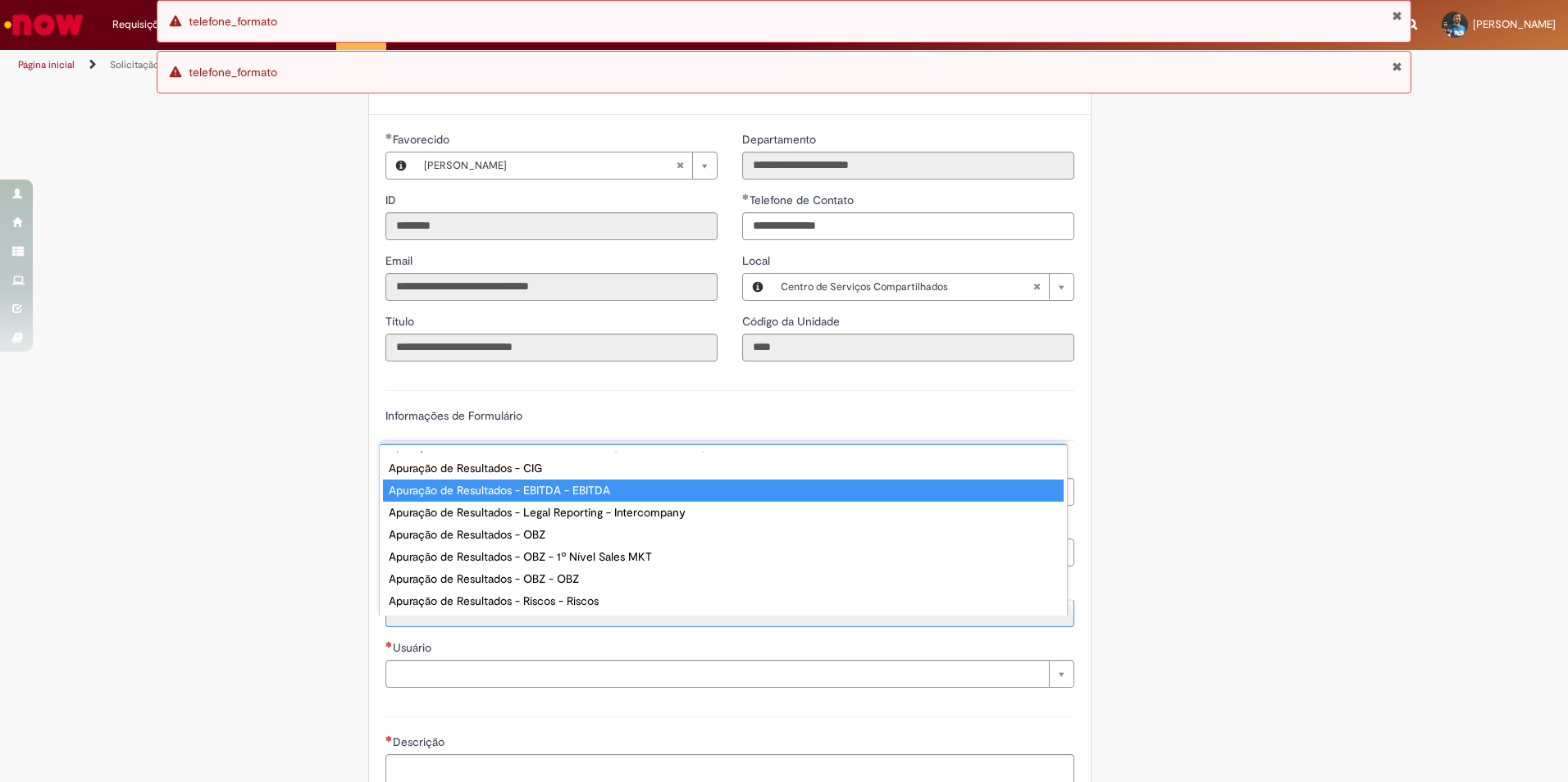 scroll, scrollTop: 0, scrollLeft: 0, axis: both 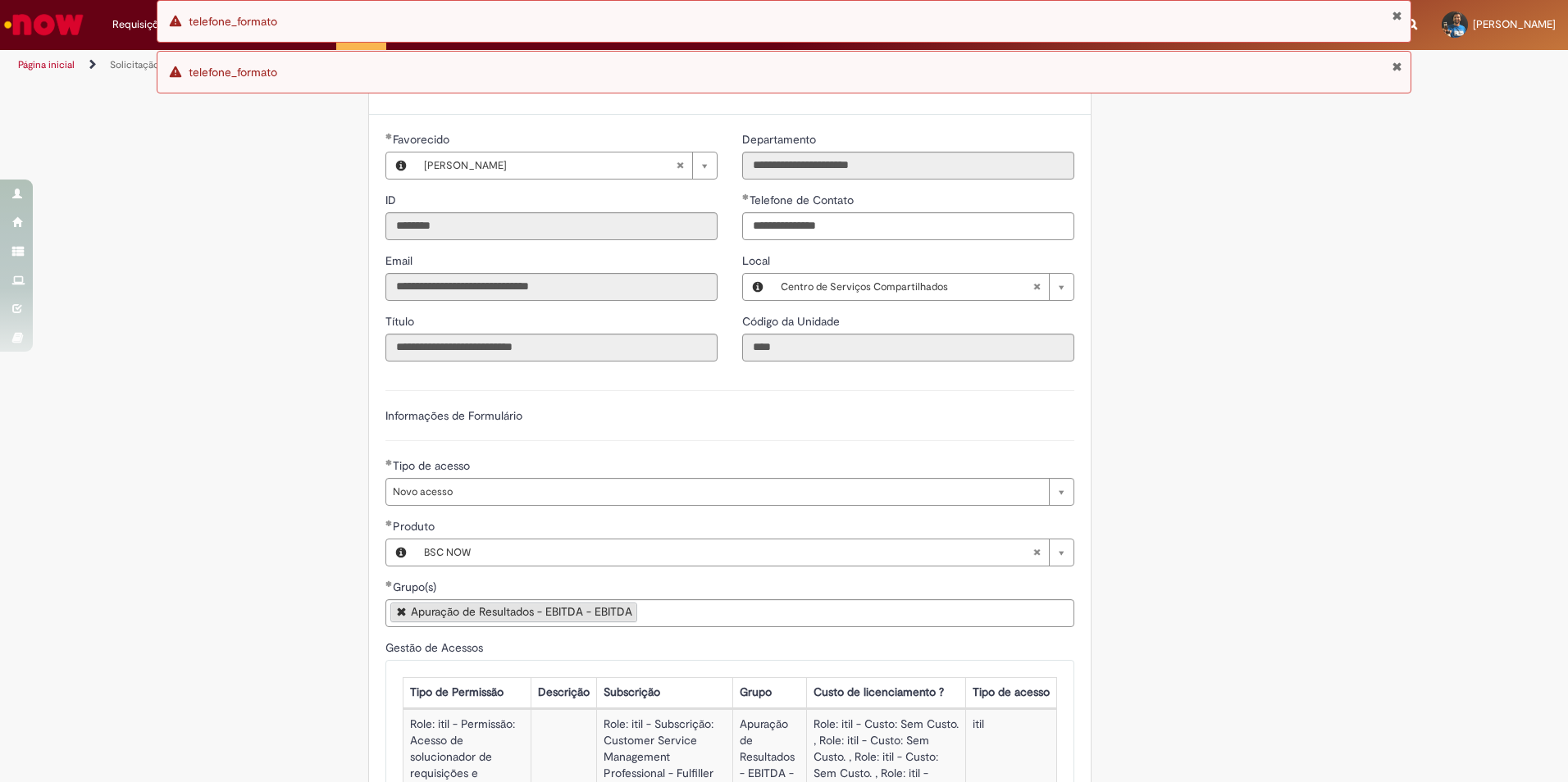 click on "Adicionar a Favoritos
Solicitação e Recuperação de Acessos
Oferta destinada a solicitar acessos ao ServiceNow: Atender chamados, aprovar solicitações, visualizar/gerar dados.
Nesta oferta você pode solicitar acesso como:
Solucionador/atendente de chamados; Aprovador de solicitações; Visualizar dados e criar relatórios e dashboards; Restaurar acessos em casos de perca por inatividade e inutilização do acesso que possuir.
Atenção a opção de restaurar acessos:
Todos  os acessos  solicitados  possuem custos , portanto deve ser solicitado conforme a necessidade e devido a esses custos temos uma rotina de  saneamento de acessos   em casos de inatividade e inutilização das licenças , se por algum motivo ocorrer a perca do seu acesso você será notificado  sendo possível restaurar  os acessos durante um período informado a você, caso o  solicitação ." at bounding box center [784, 375] 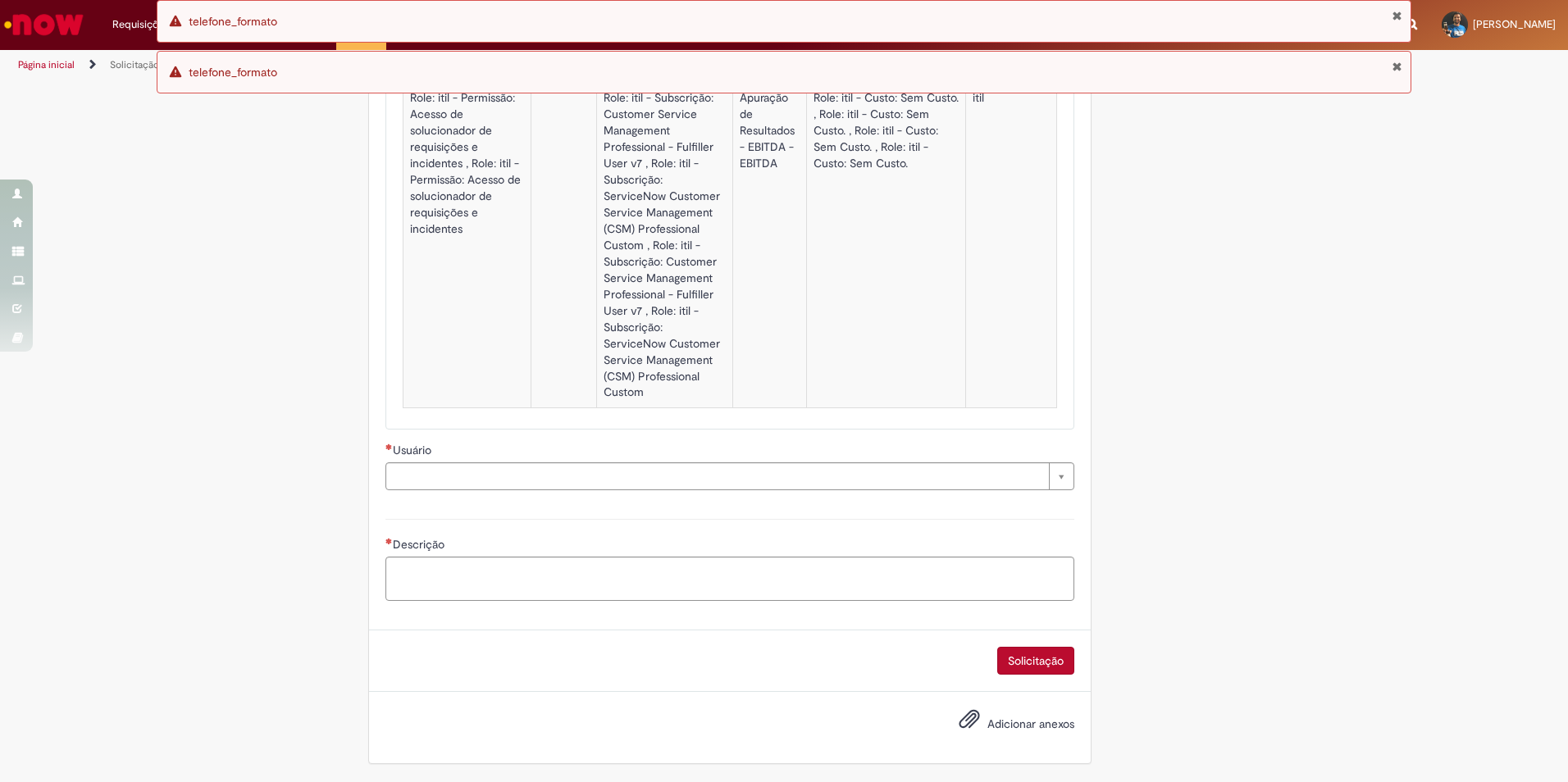 scroll, scrollTop: 1380, scrollLeft: 0, axis: vertical 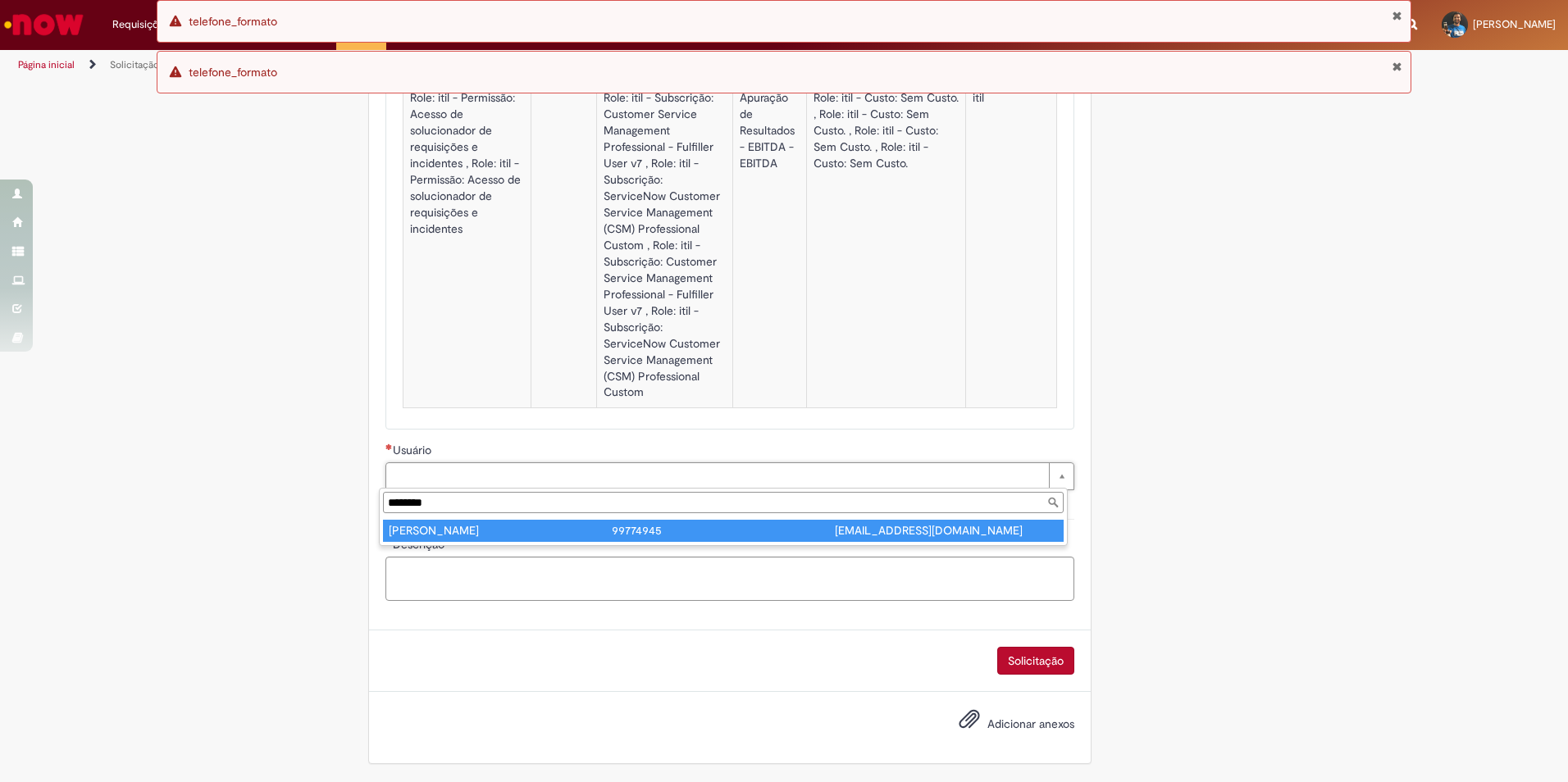 type on "********" 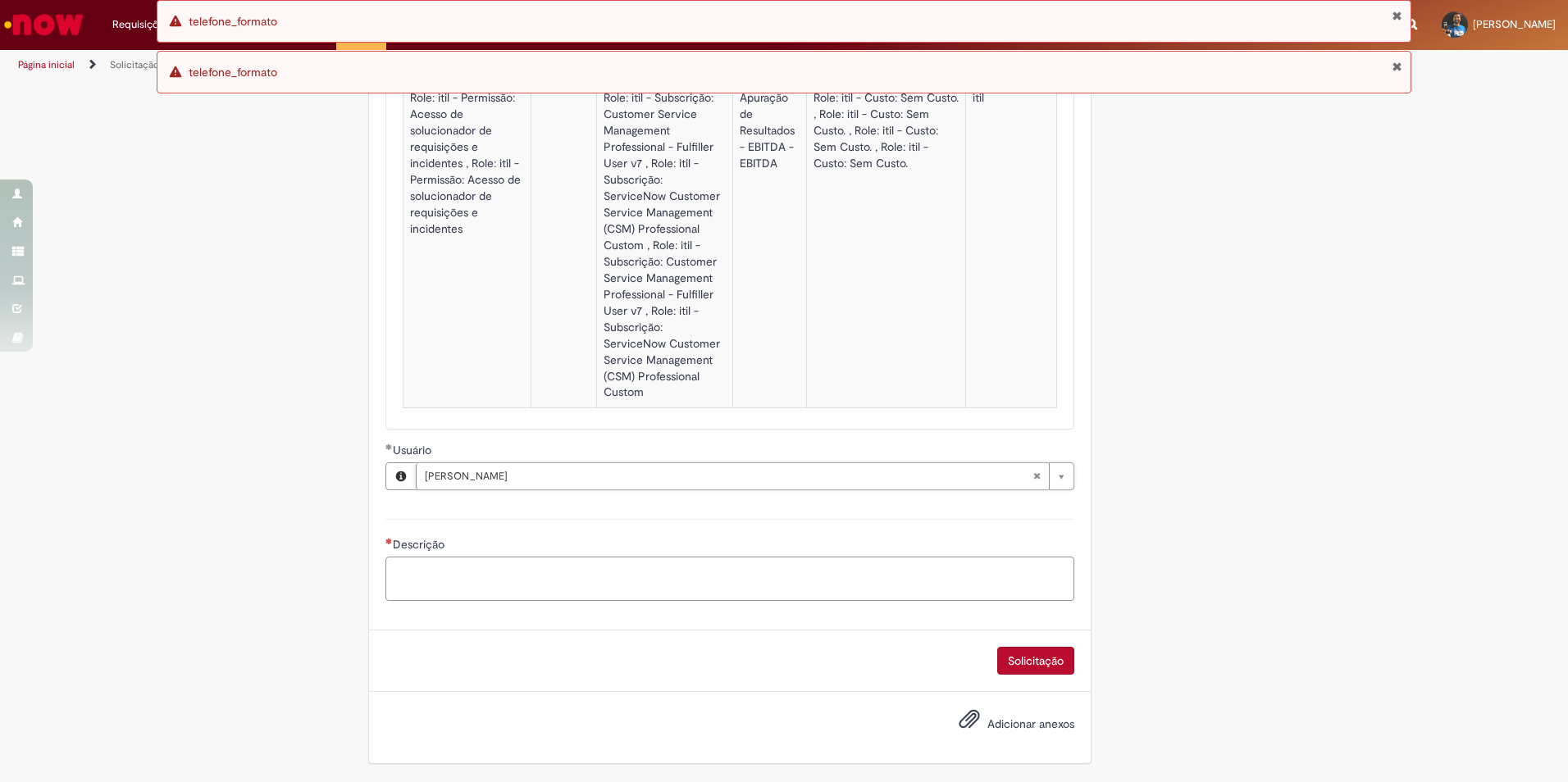 click on "Descrição" at bounding box center [730, 579] 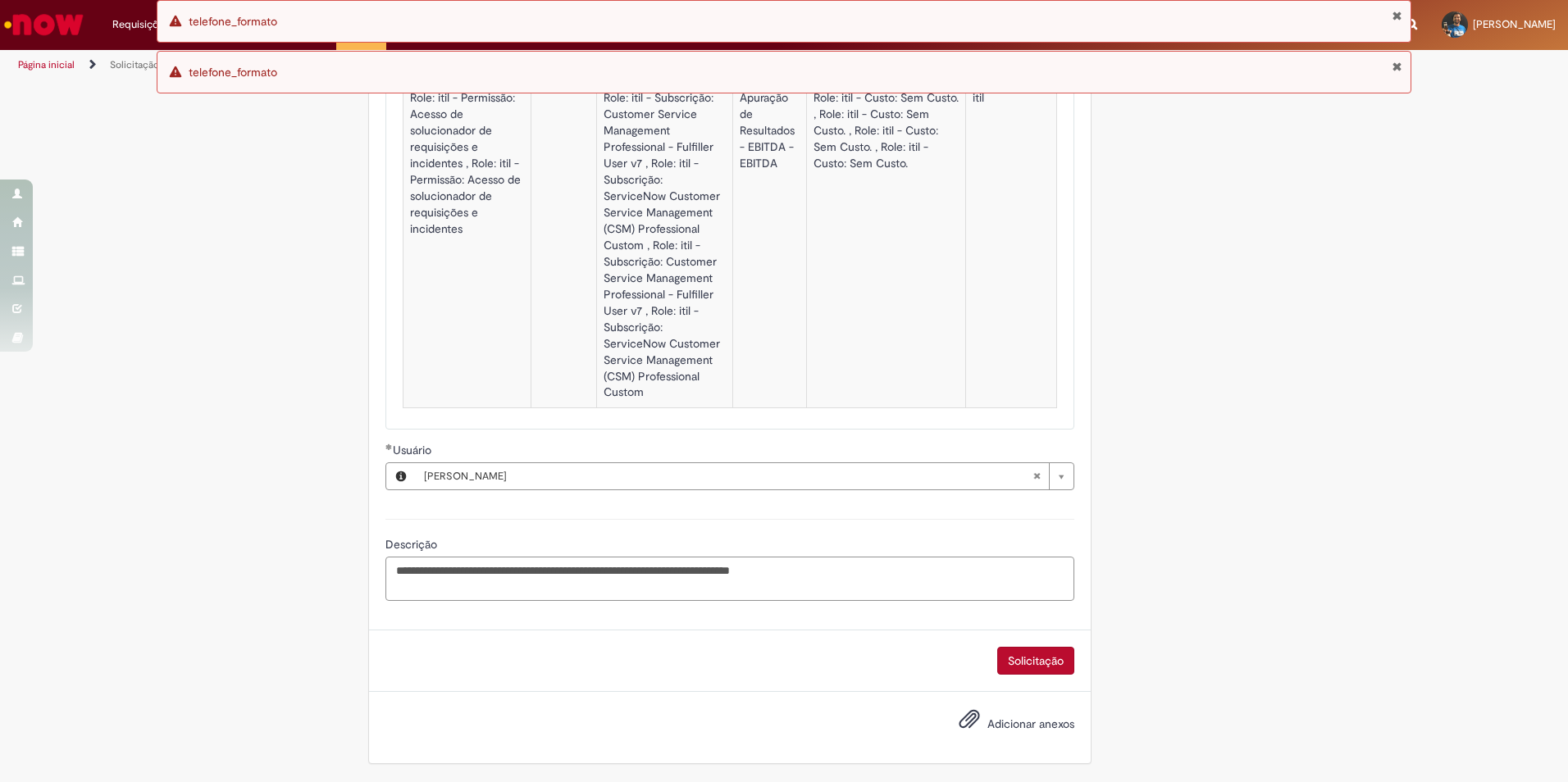 paste on "**********" 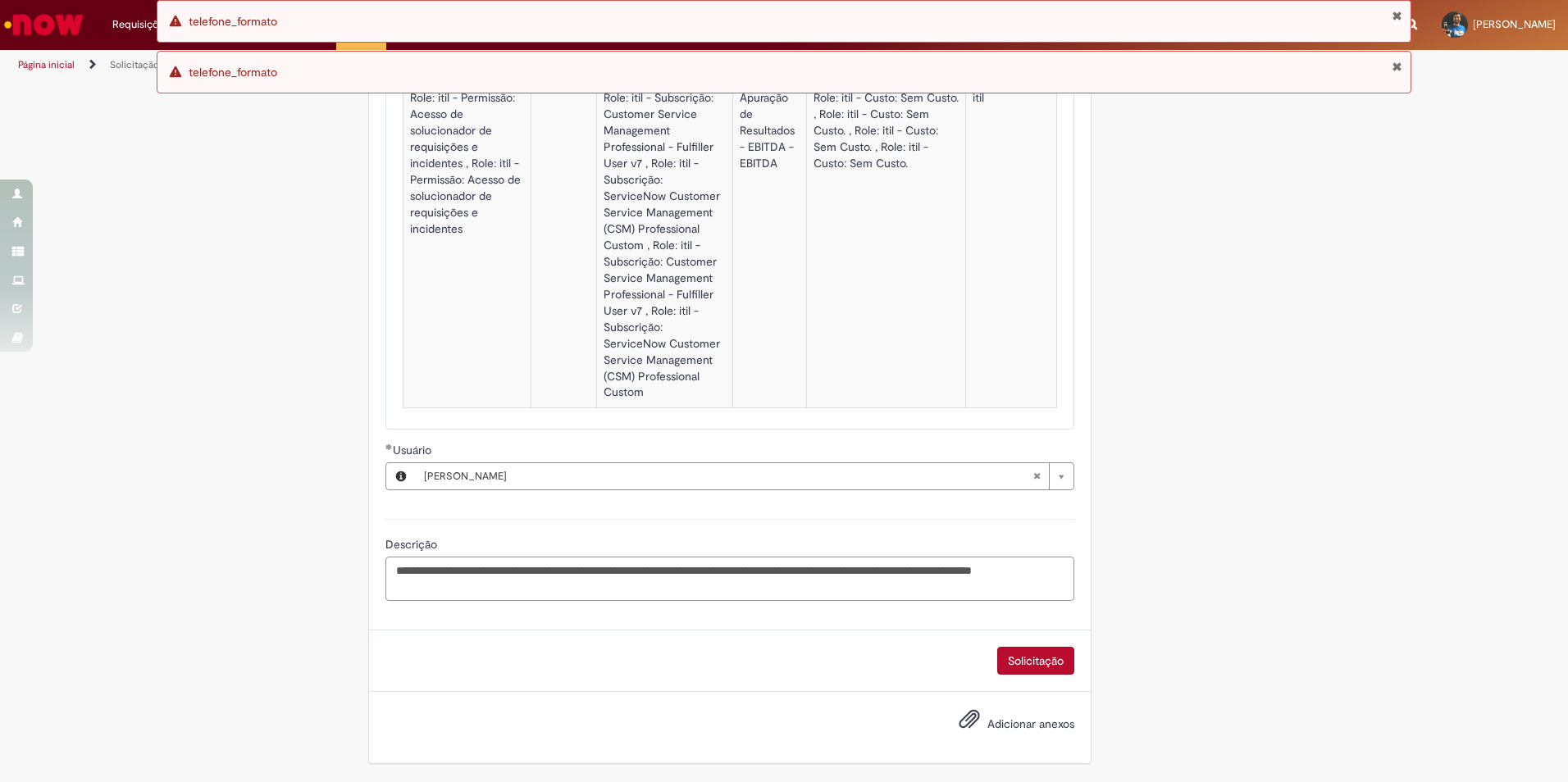 drag, startPoint x: 803, startPoint y: 573, endPoint x: 876, endPoint y: 571, distance: 73.02739 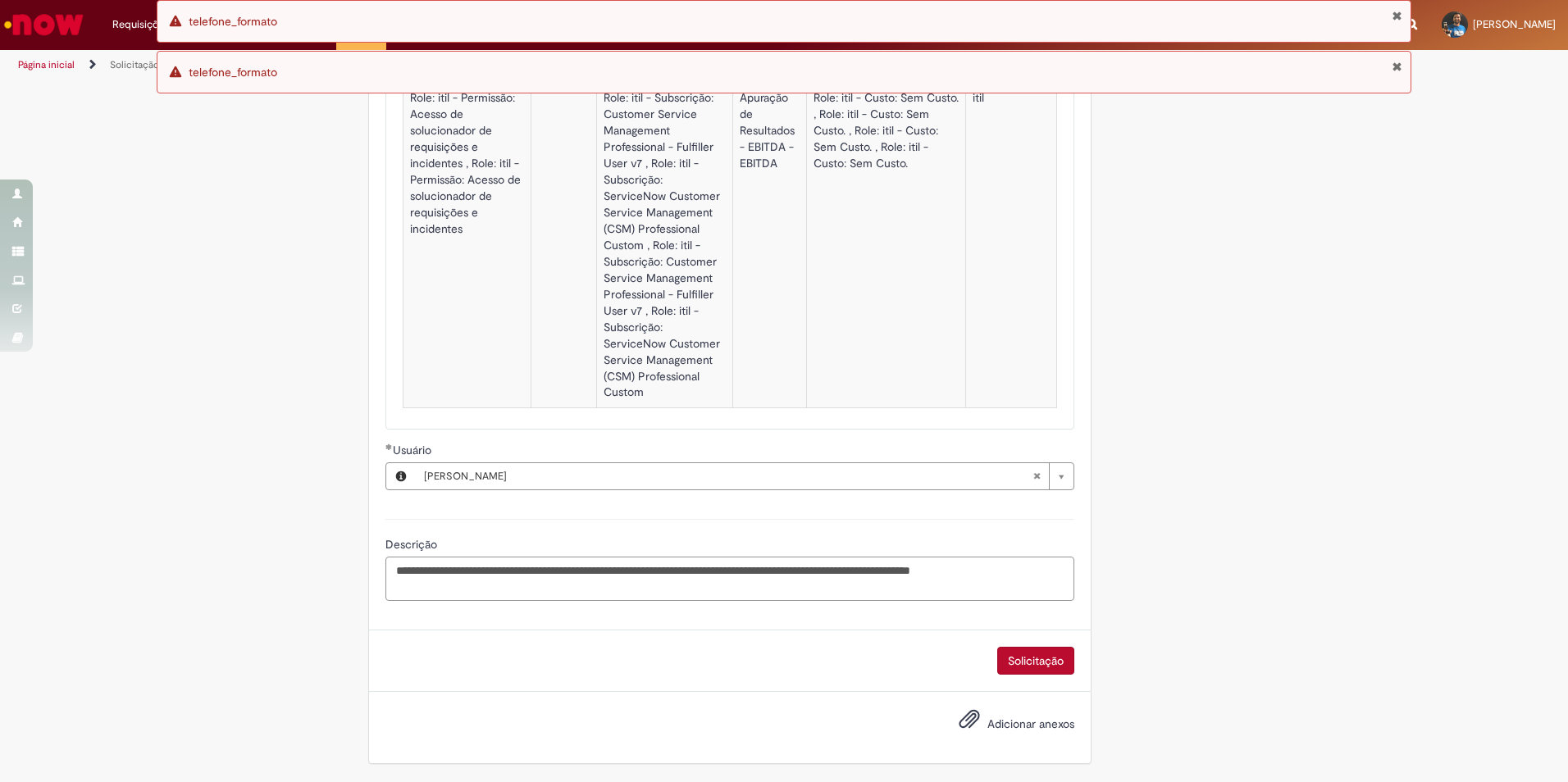 click on "**********" at bounding box center (730, 579) 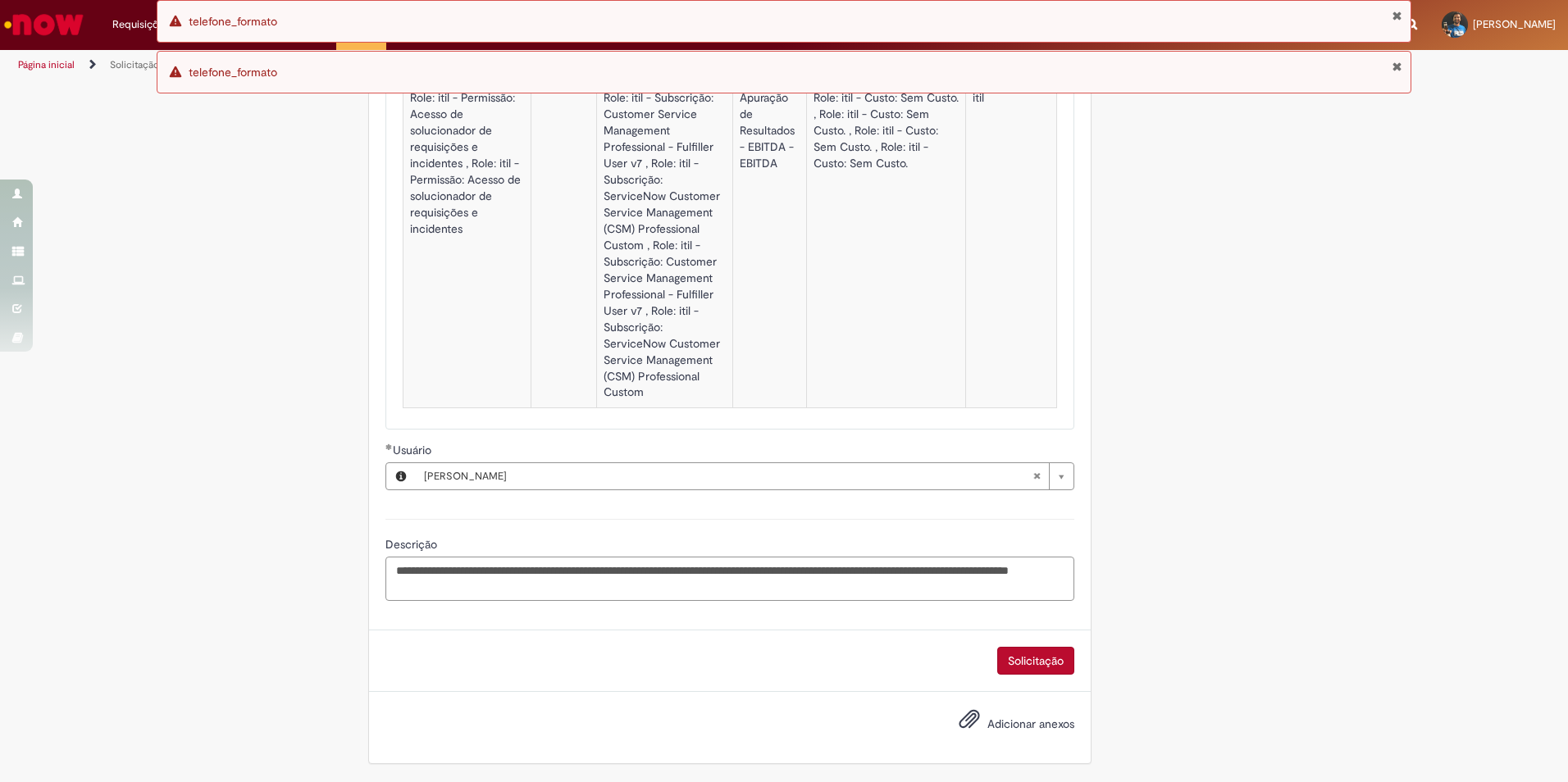 drag, startPoint x: 549, startPoint y: 571, endPoint x: 584, endPoint y: 569, distance: 35.057096 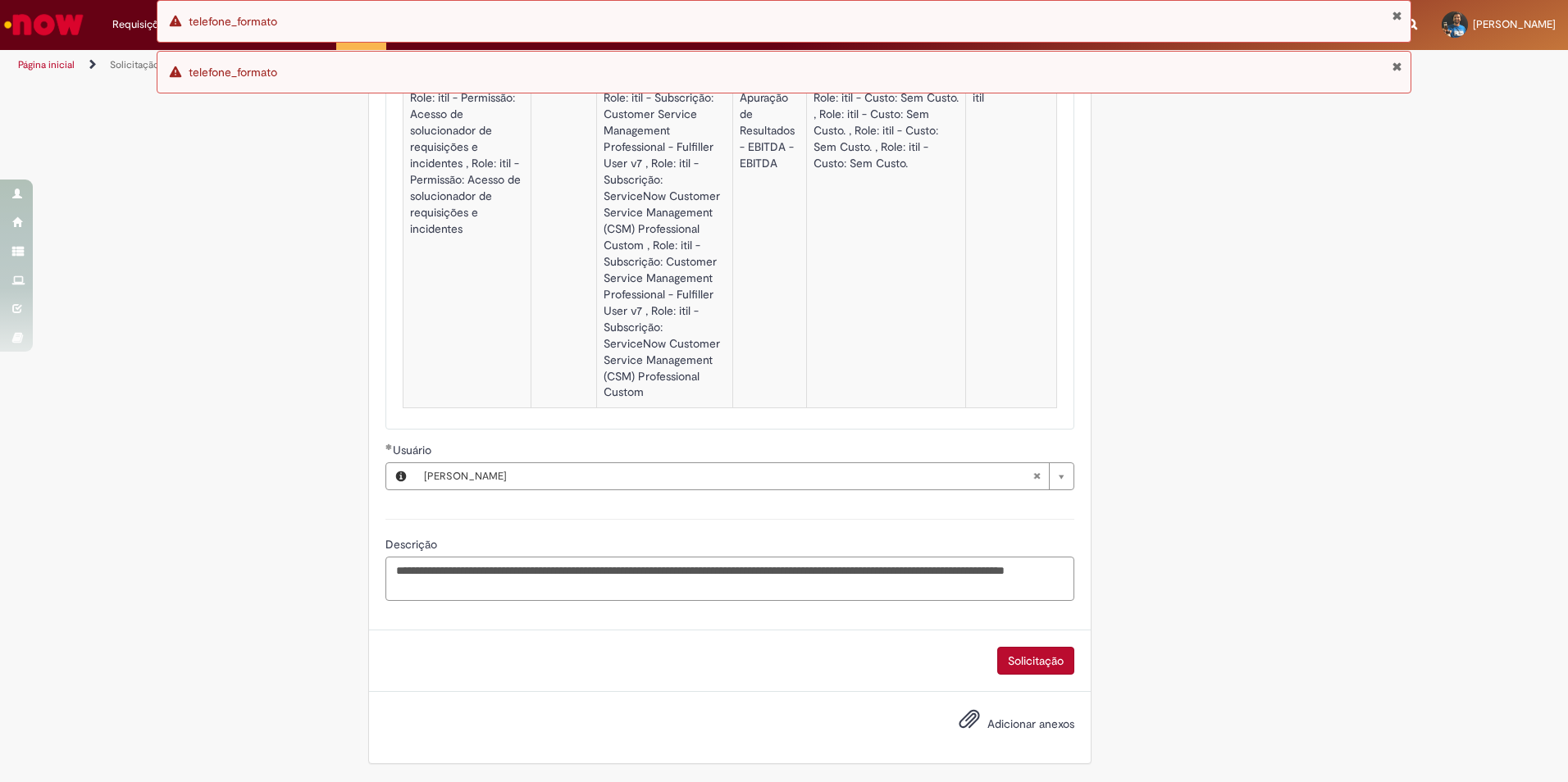 drag, startPoint x: 653, startPoint y: 571, endPoint x: 678, endPoint y: 571, distance: 25 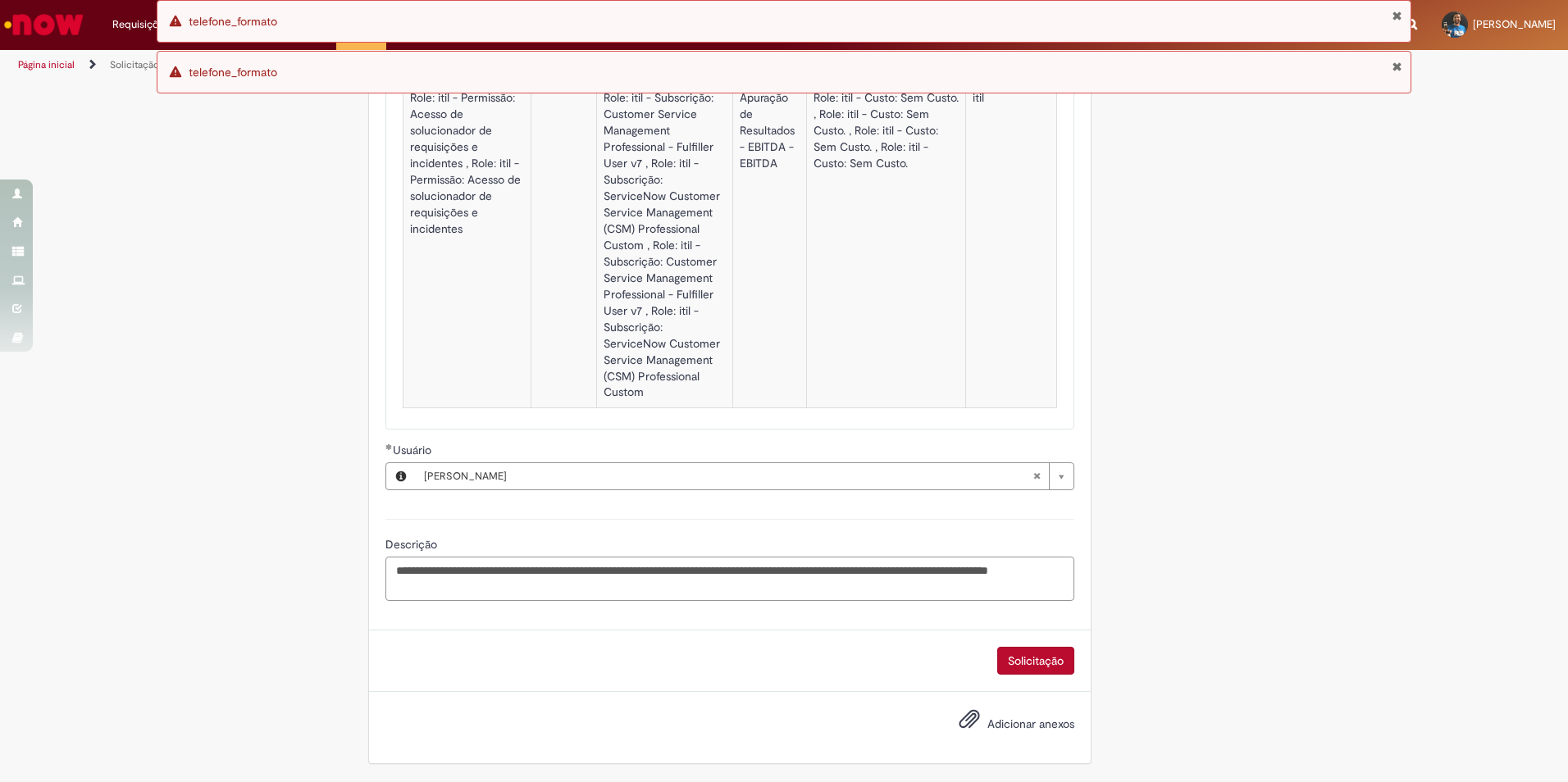 drag, startPoint x: 653, startPoint y: 571, endPoint x: 702, endPoint y: 566, distance: 49.25444 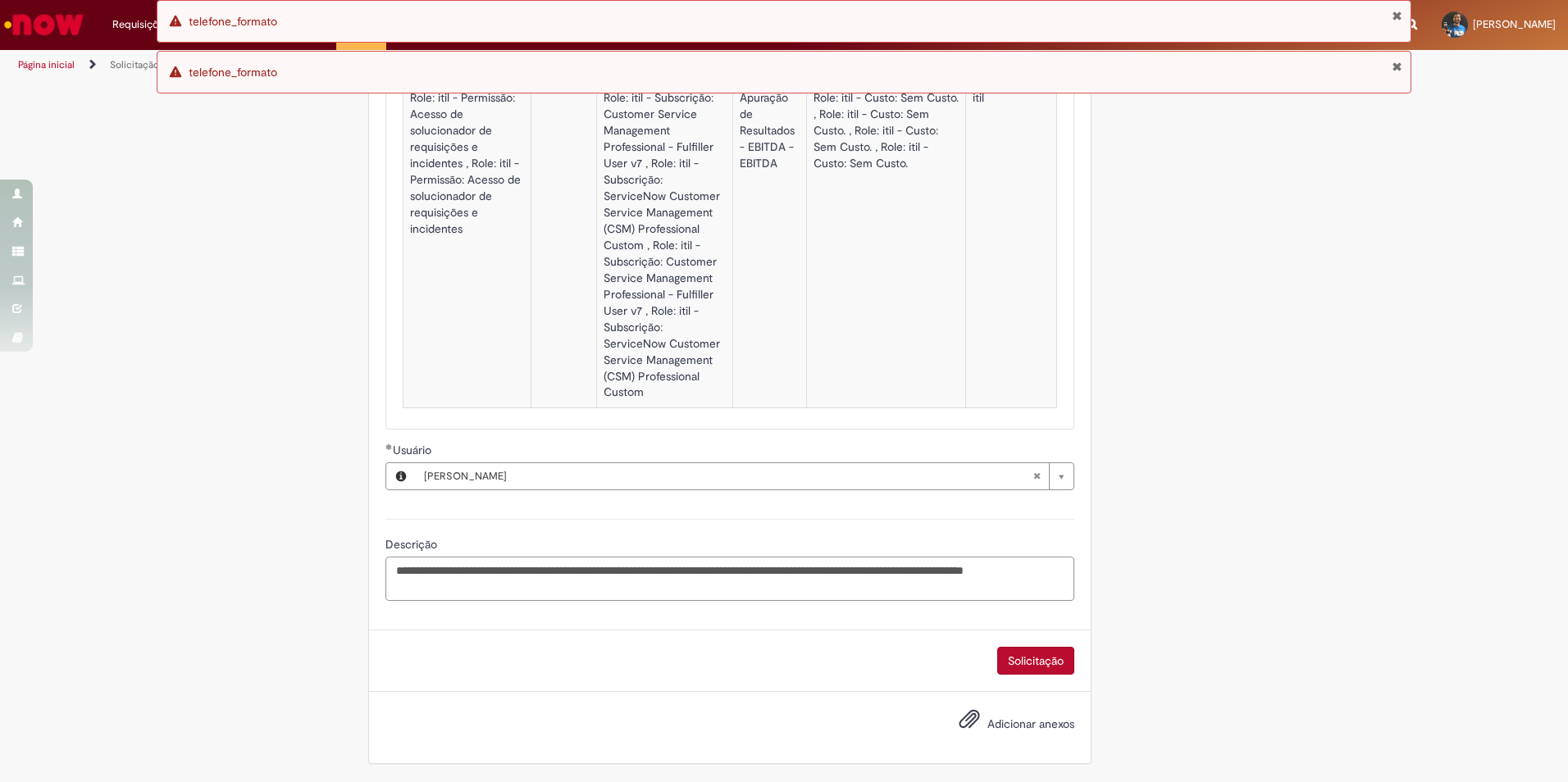 click on "**********" at bounding box center [730, 579] 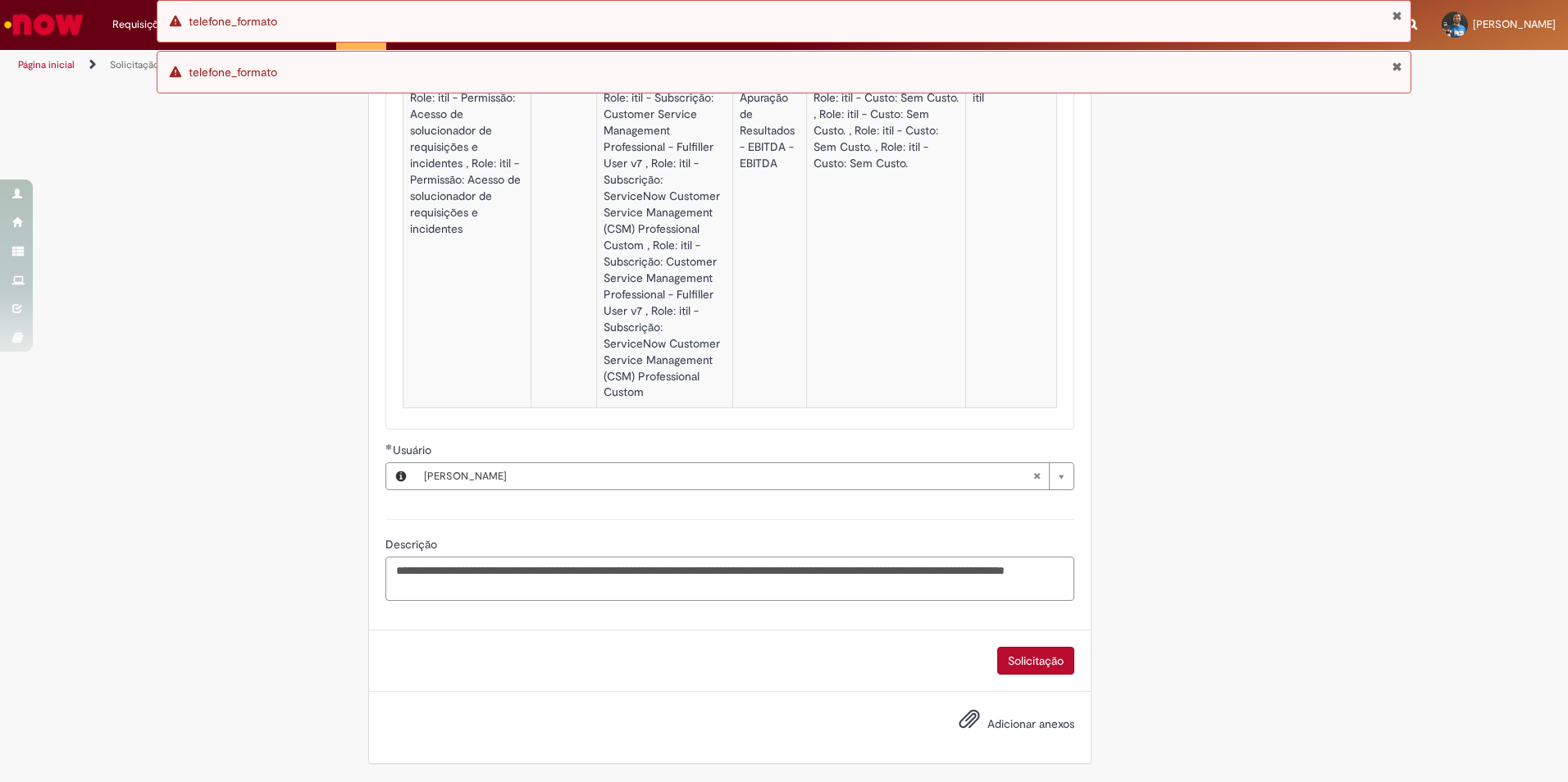 click on "**********" at bounding box center [730, 579] 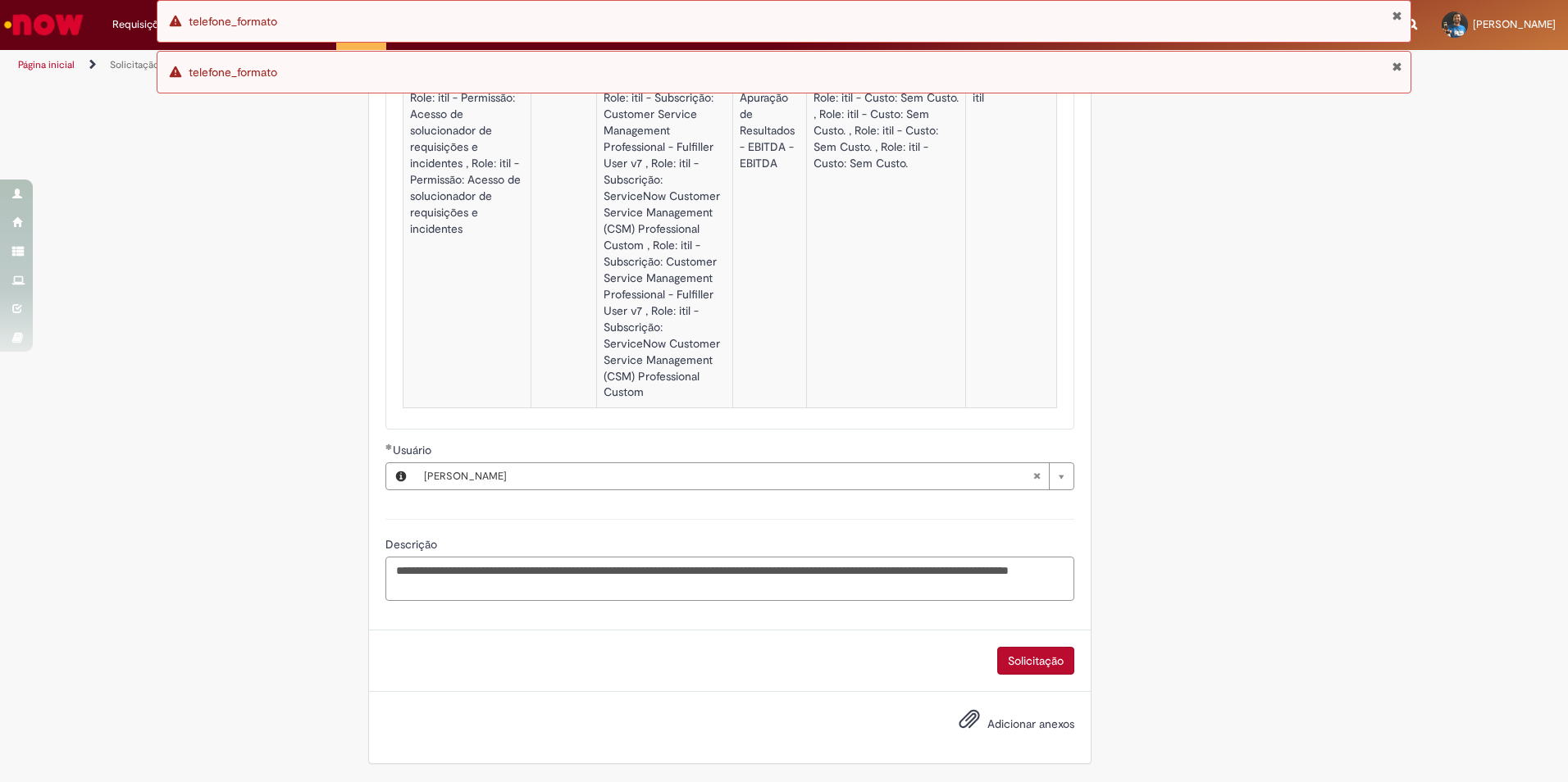 click on "**********" at bounding box center [730, 579] 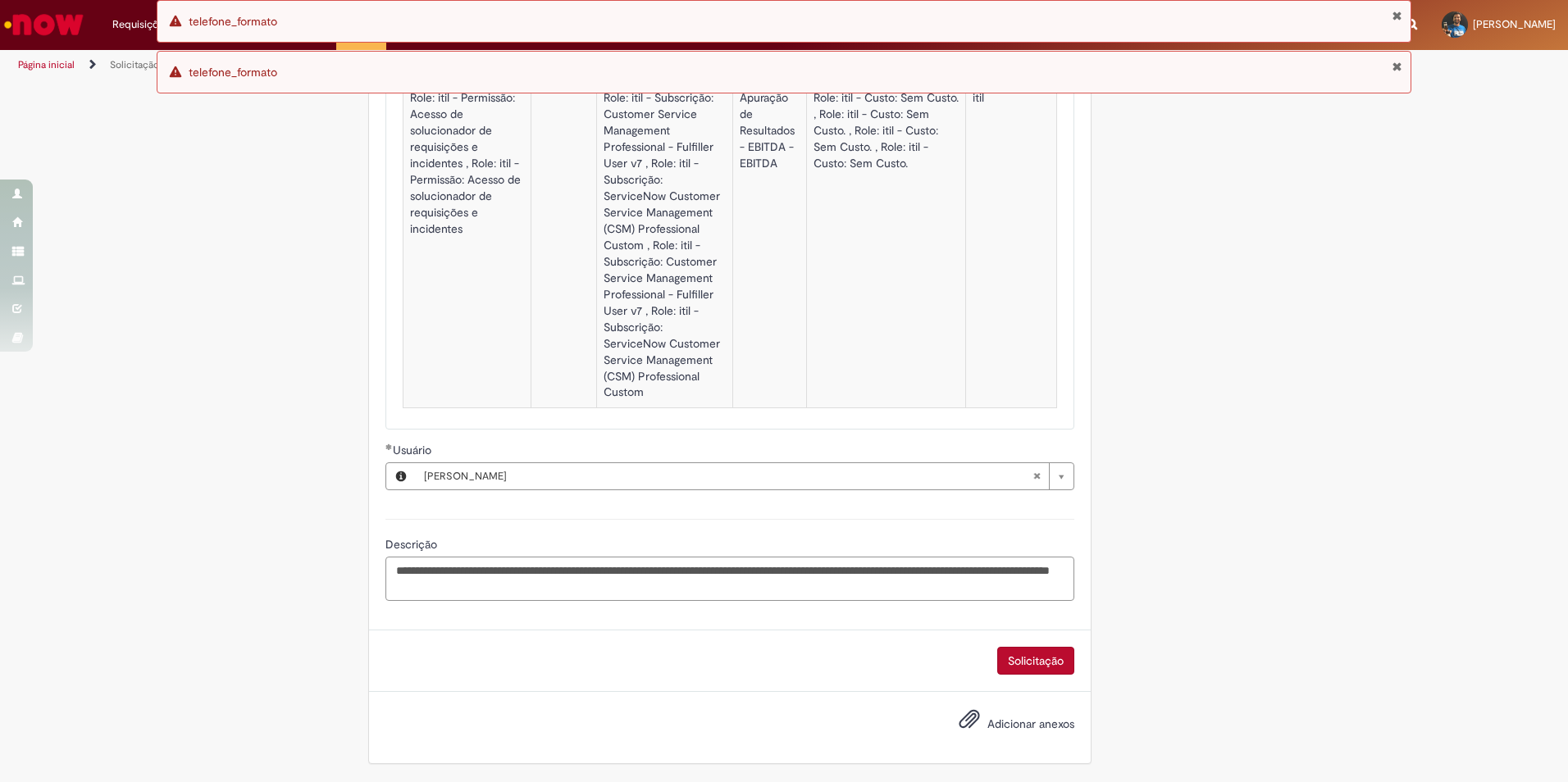 drag, startPoint x: 489, startPoint y: 584, endPoint x: 335, endPoint y: 534, distance: 161.91356 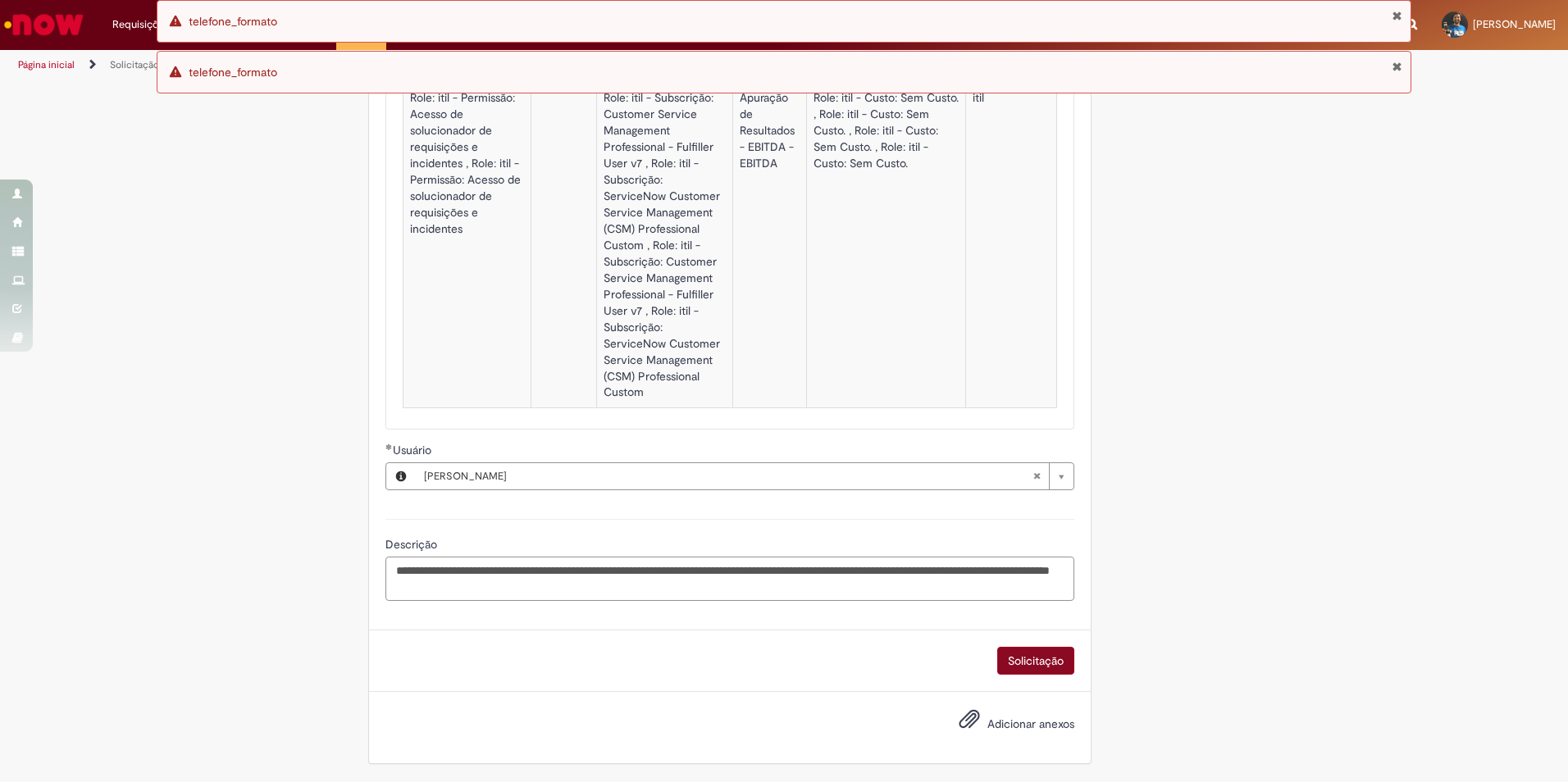 type on "**********" 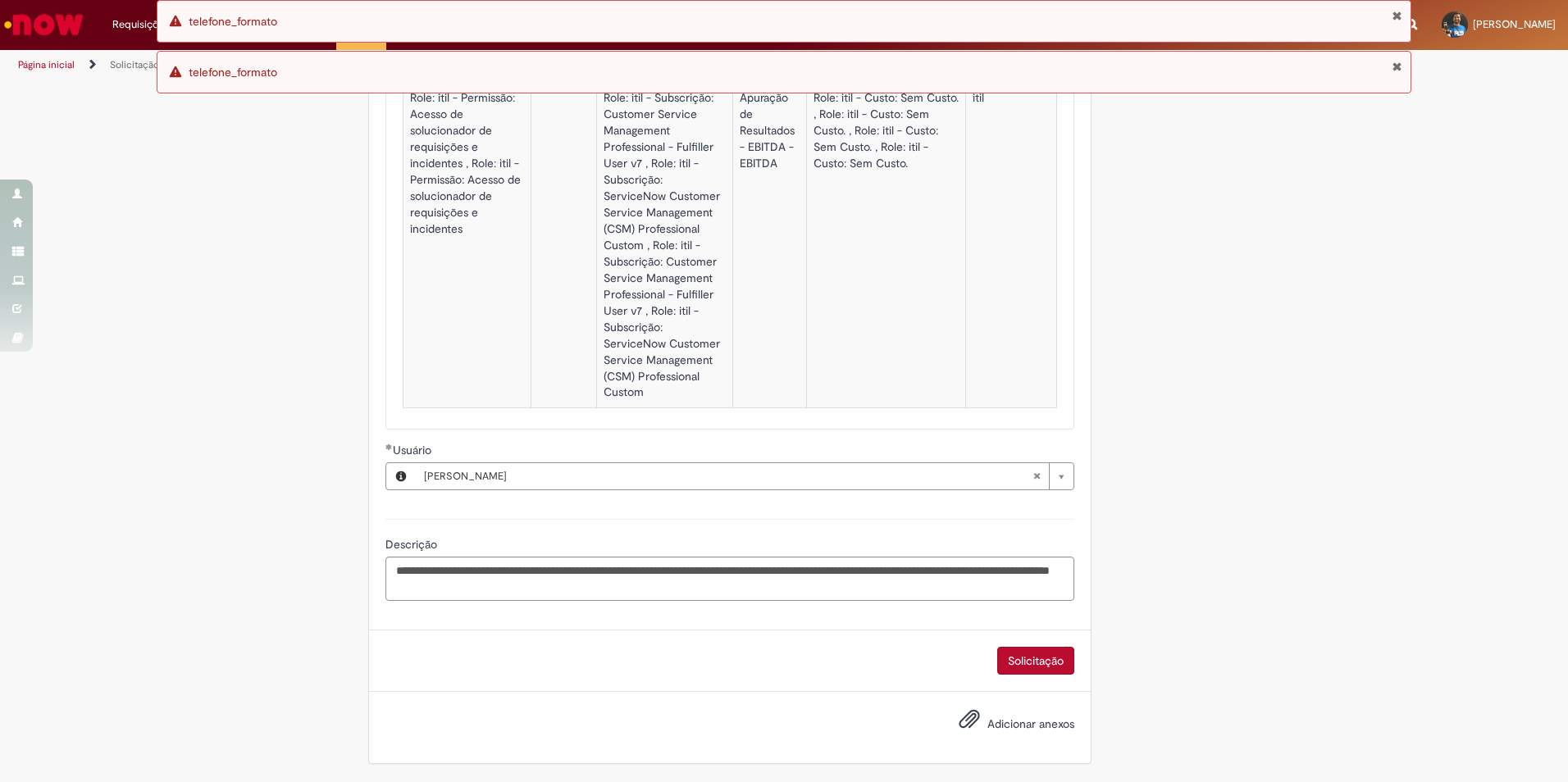 click on "Solicitação" at bounding box center [1036, 661] 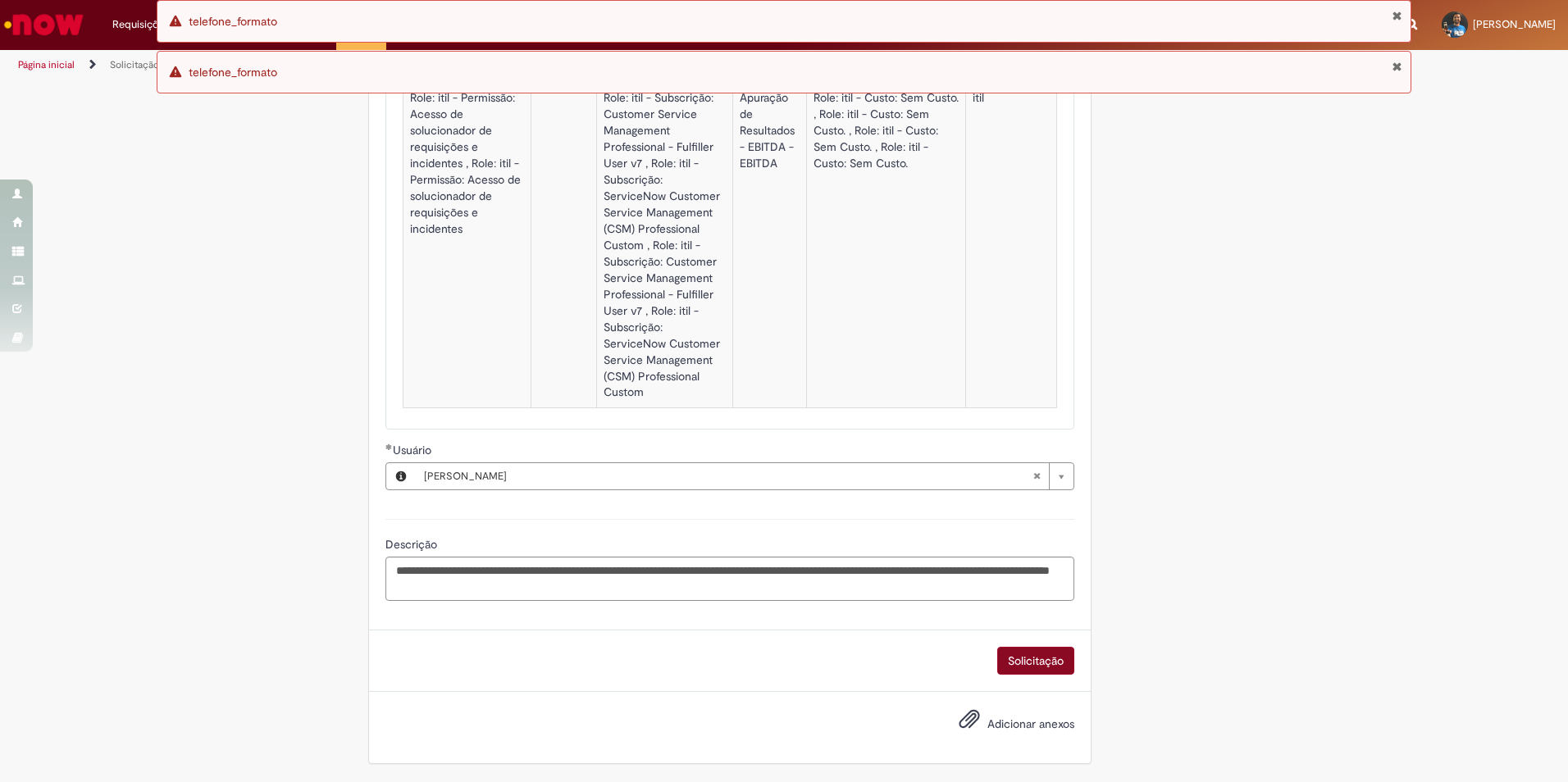 scroll, scrollTop: 1342, scrollLeft: 0, axis: vertical 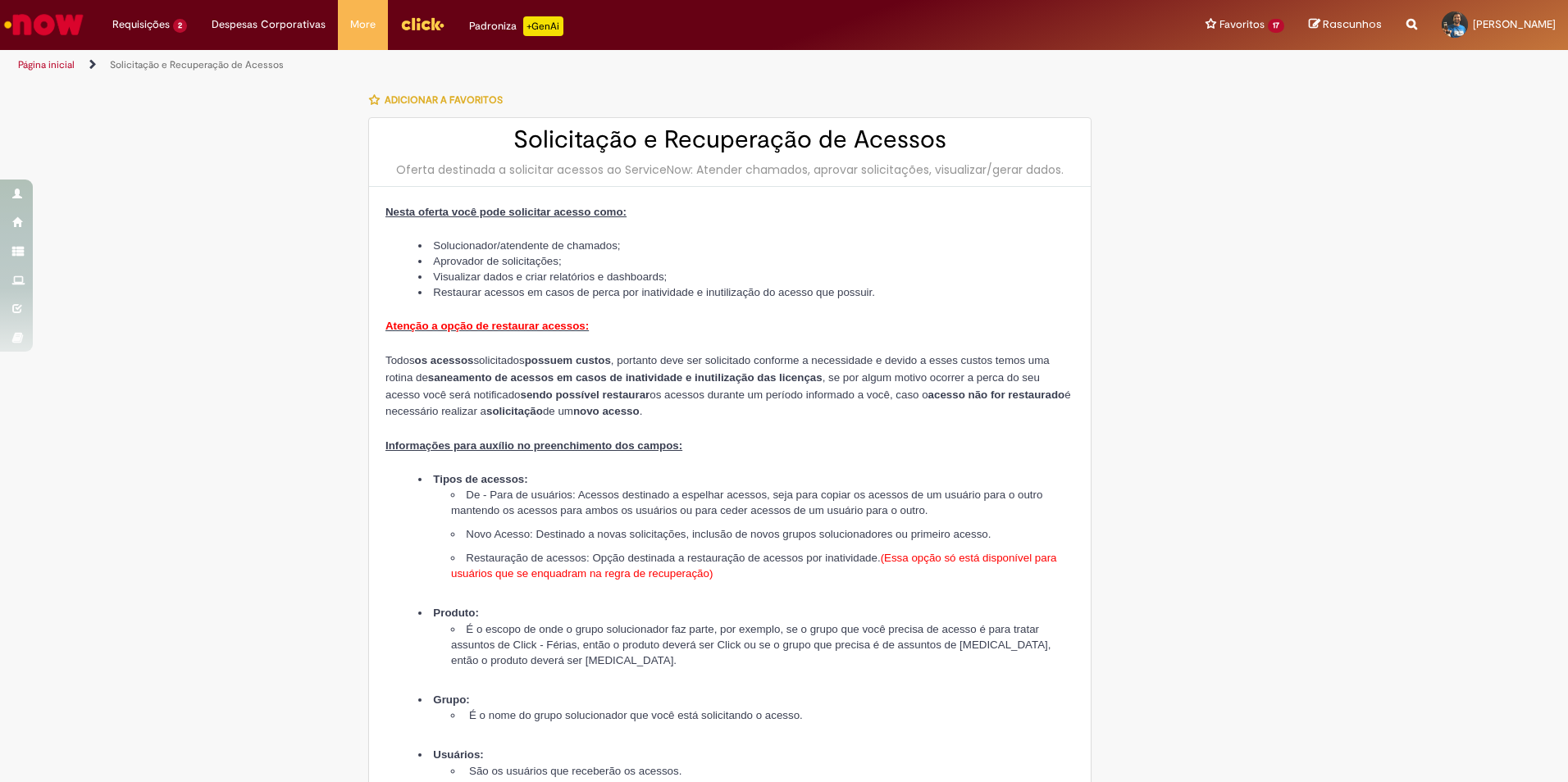 type on "********" 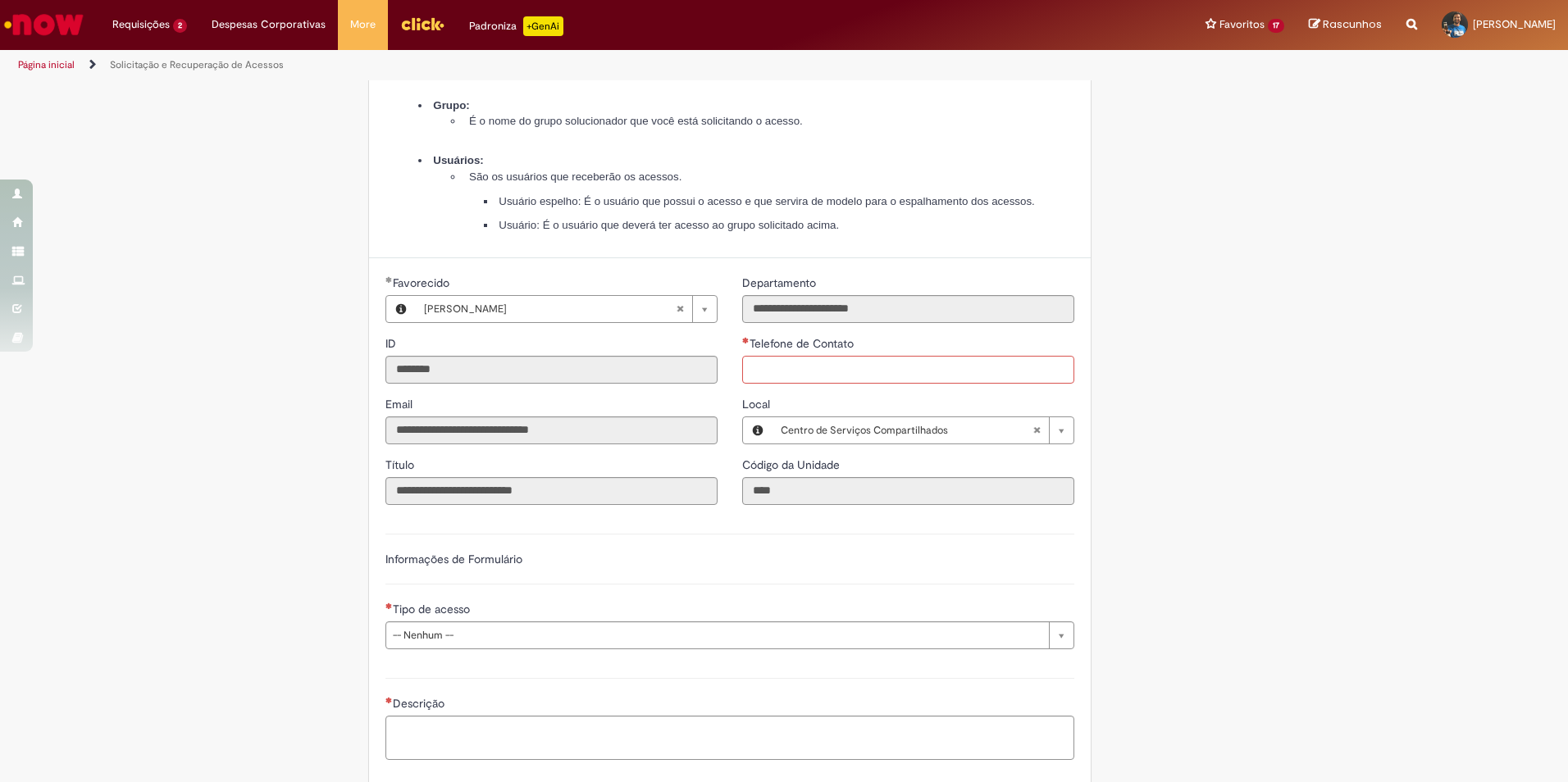 scroll, scrollTop: 712, scrollLeft: 0, axis: vertical 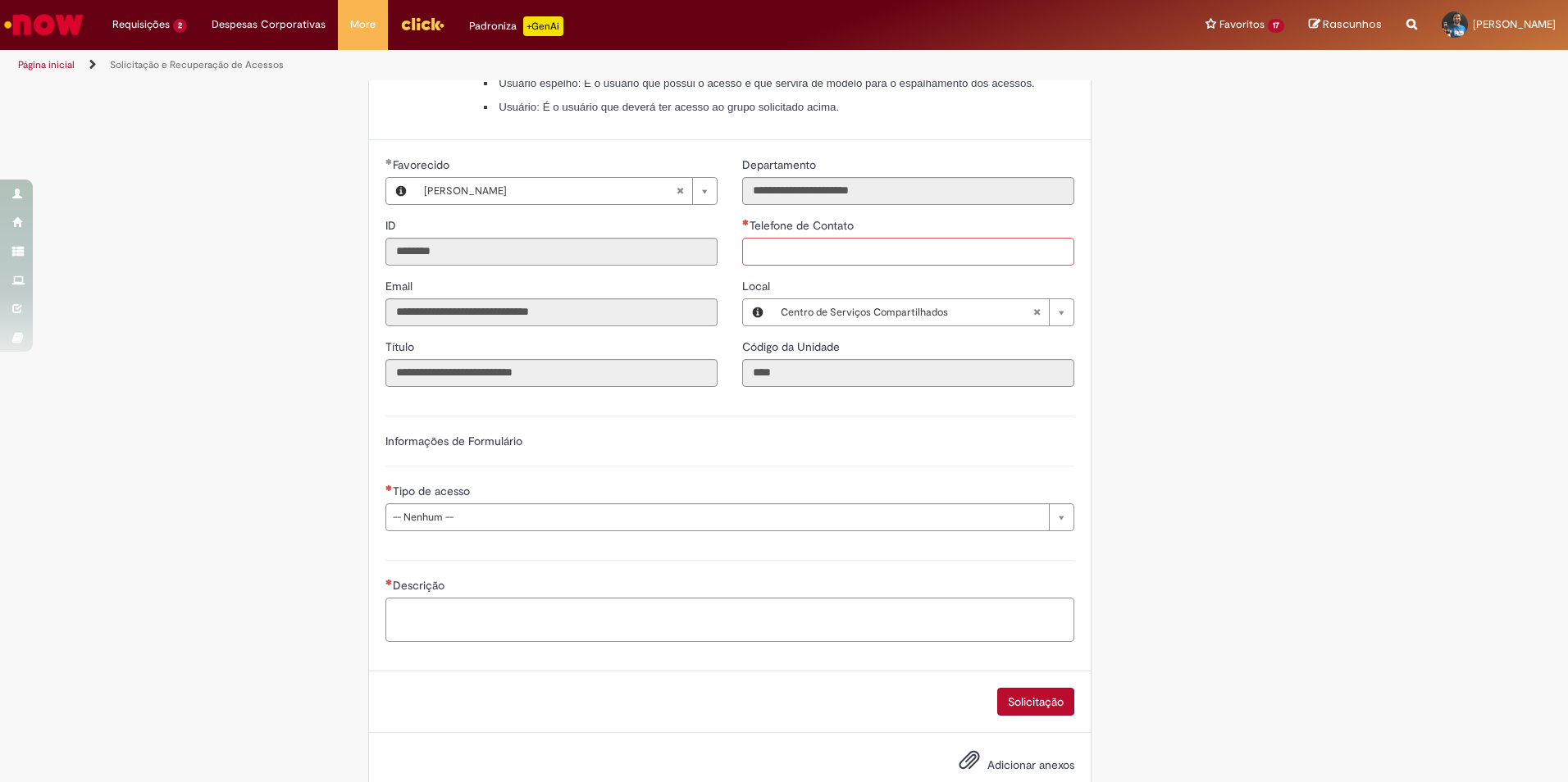 click on "Telefone de Contato" at bounding box center [908, 252] 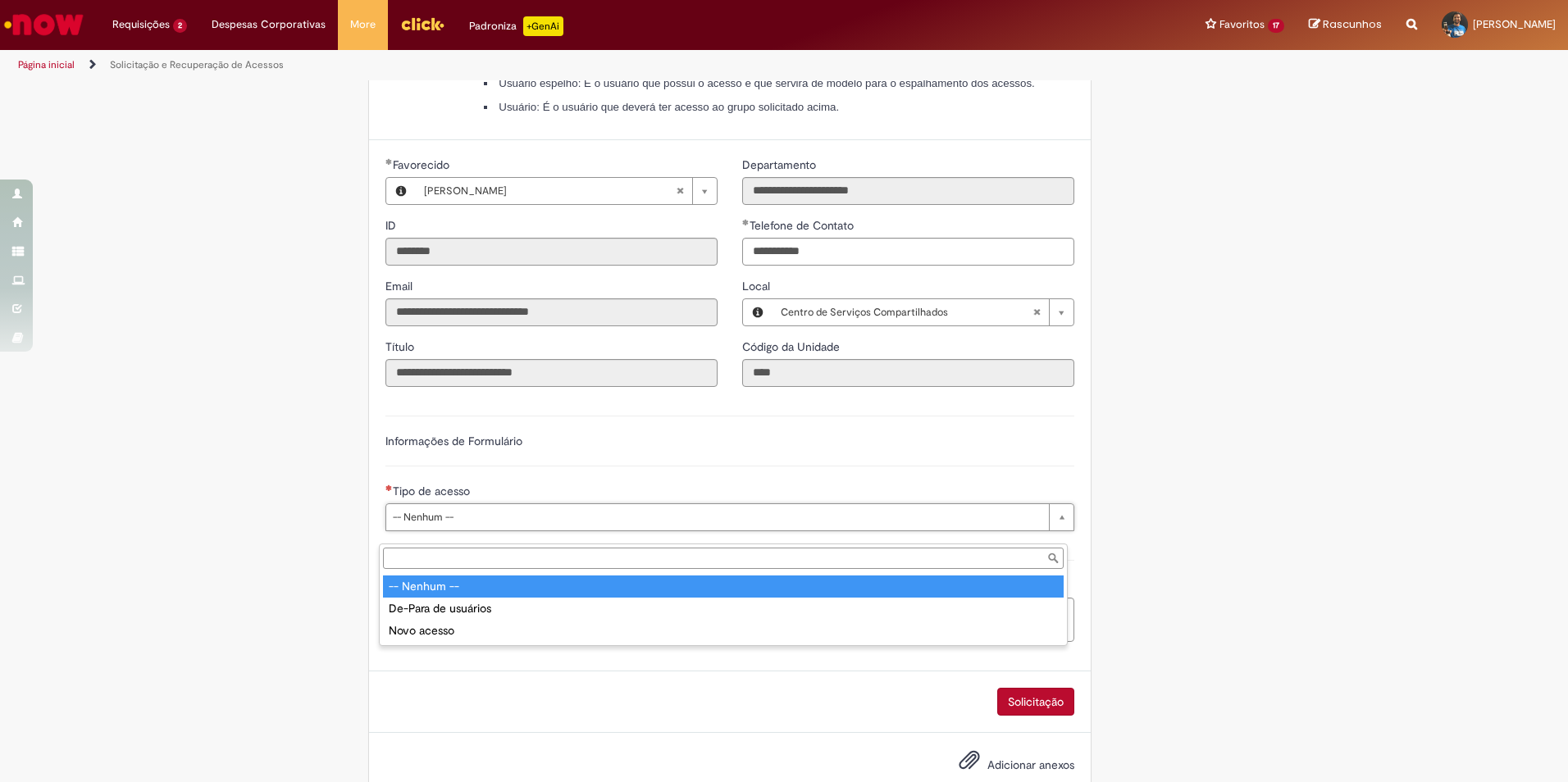 type on "**********" 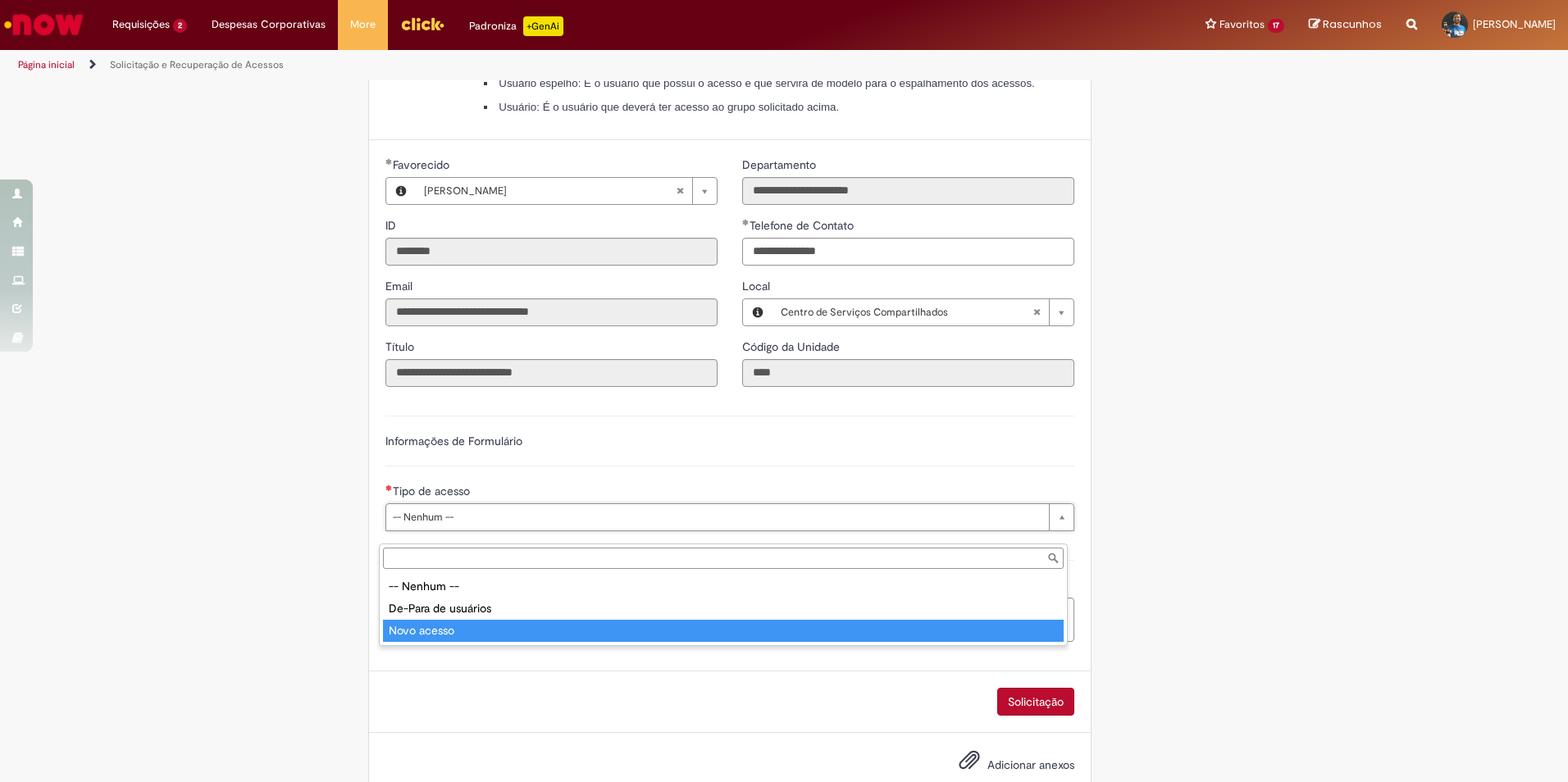 type on "**********" 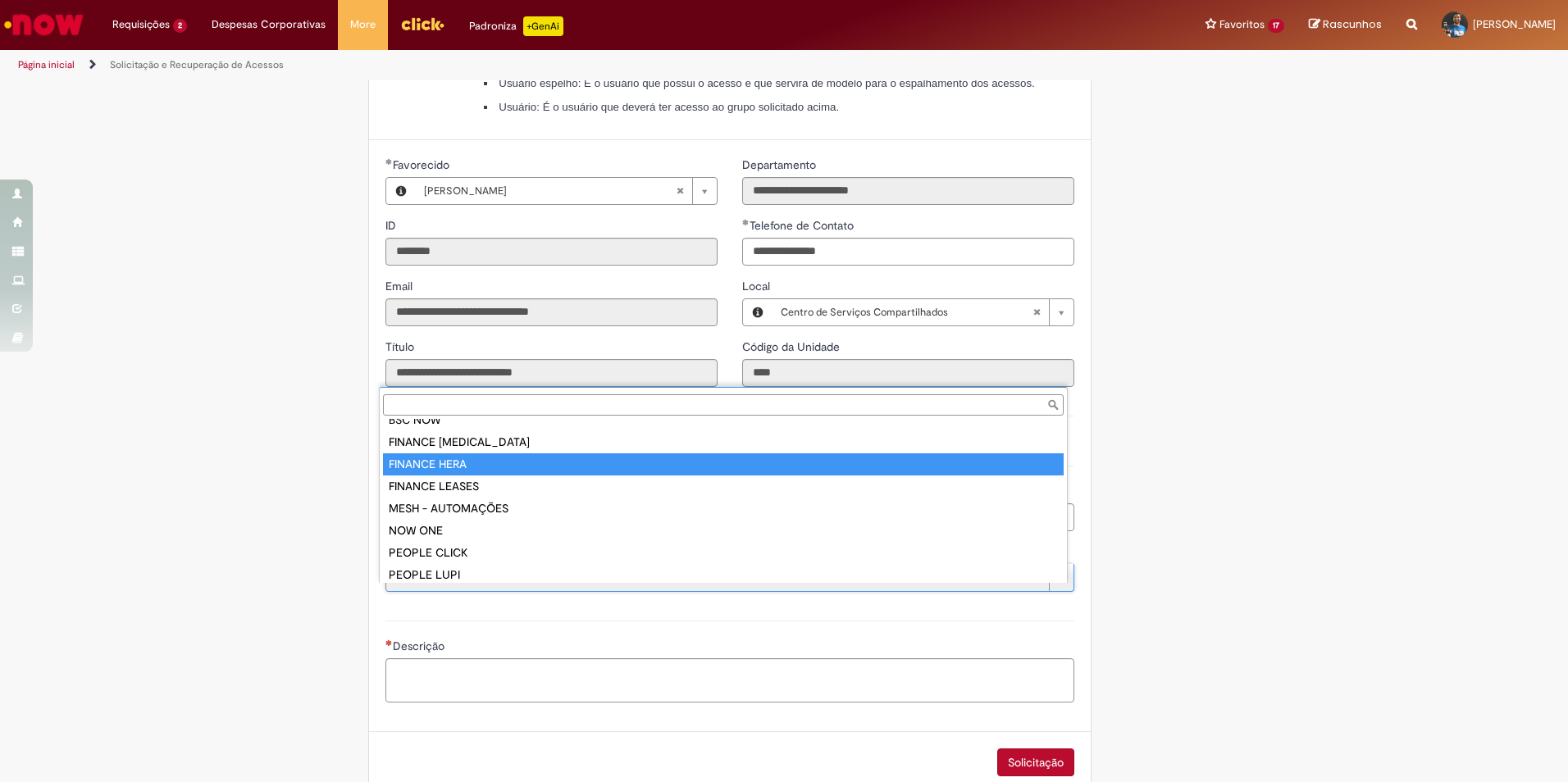 scroll, scrollTop: 0, scrollLeft: 0, axis: both 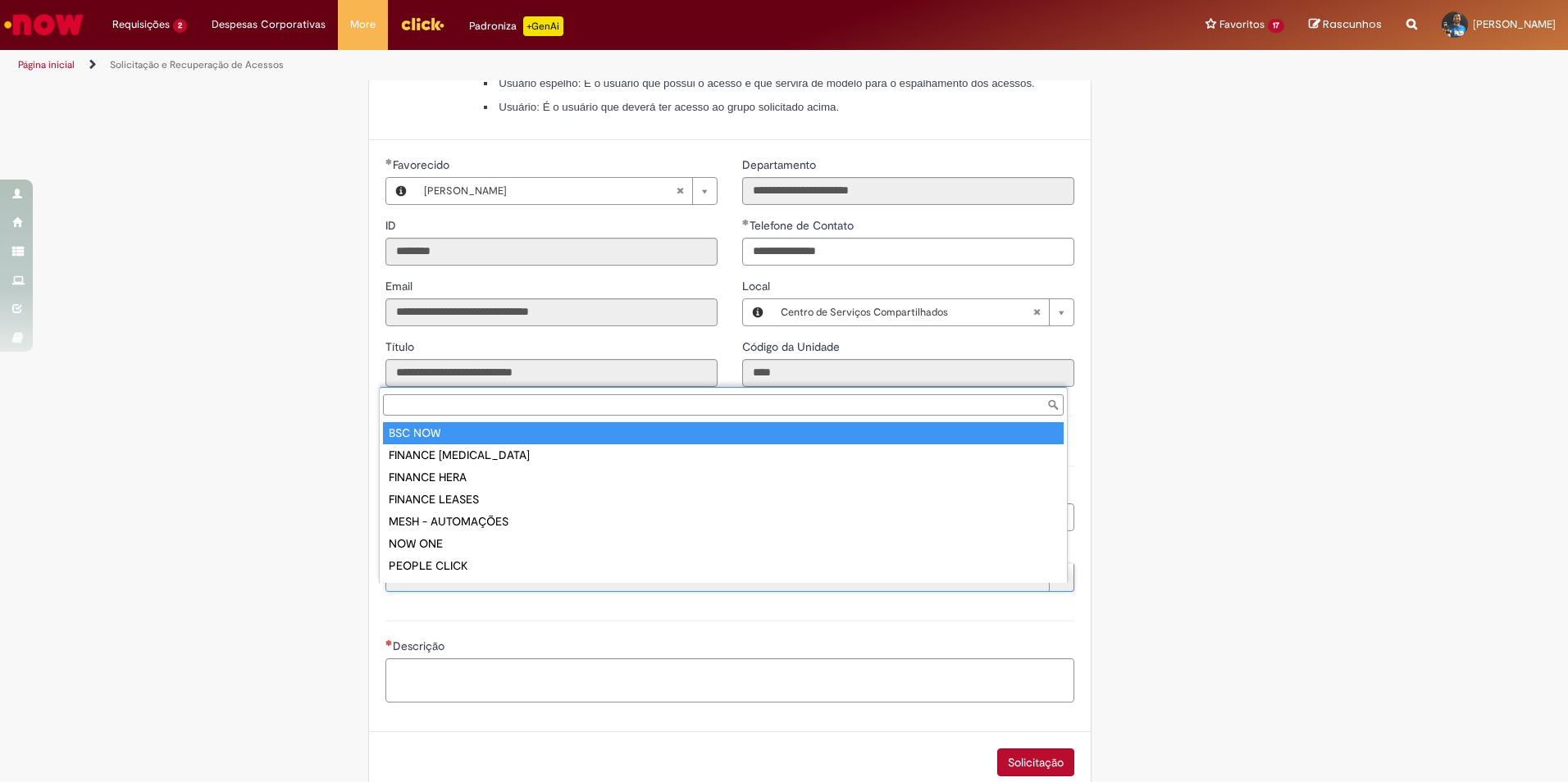 type on "*******" 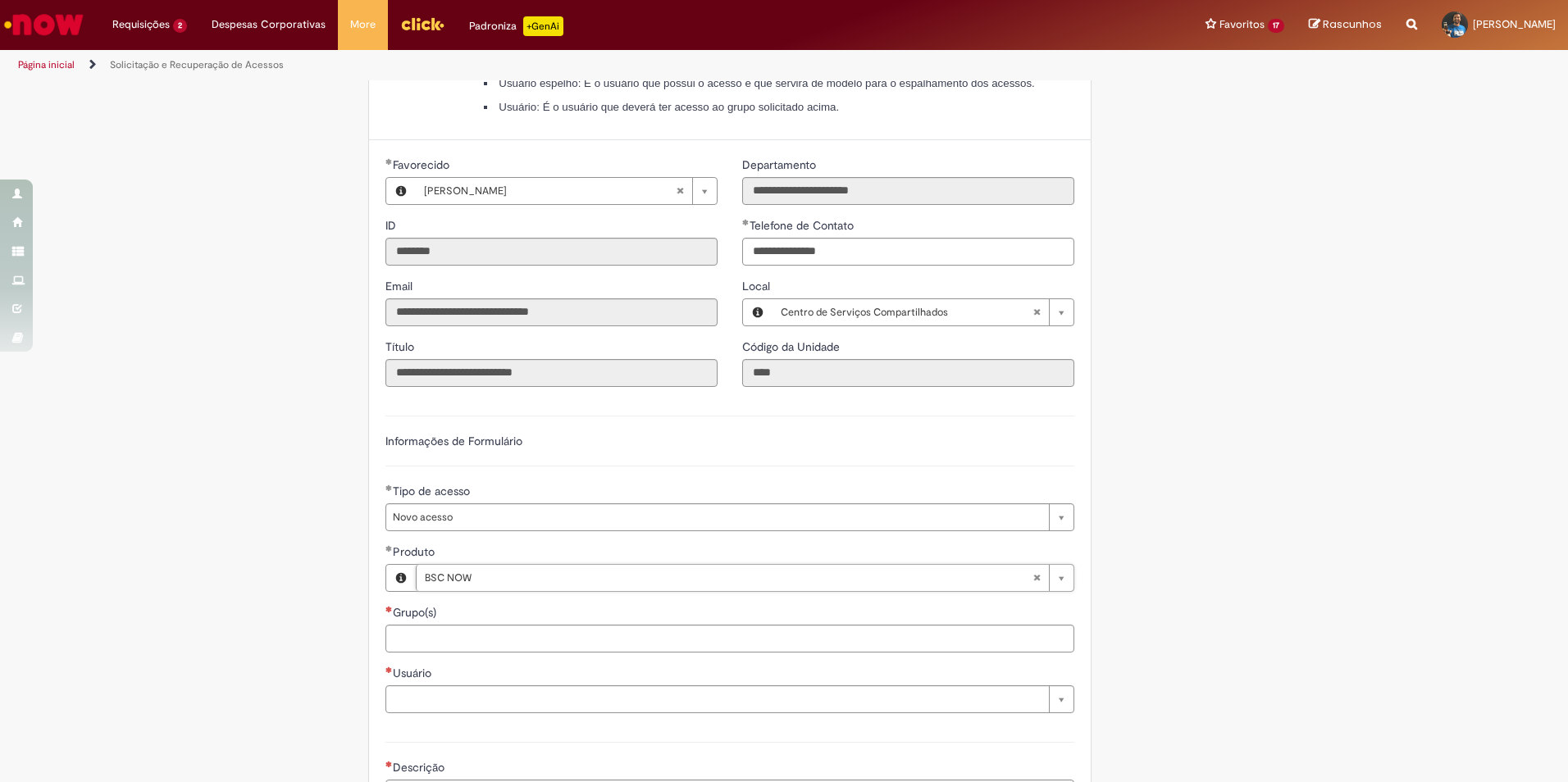 click on "Grupo(s)" at bounding box center (764, 639) 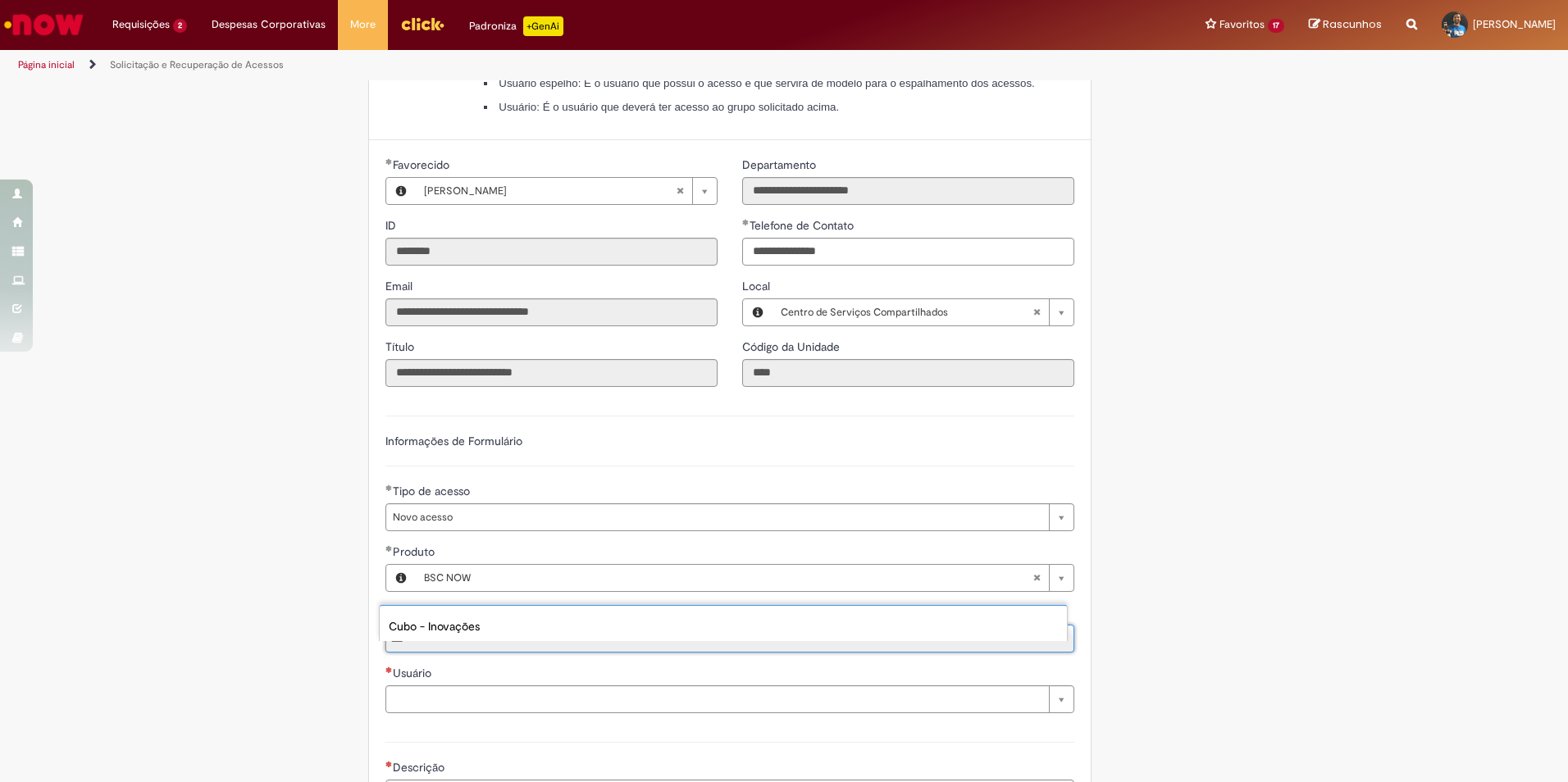 type on "***" 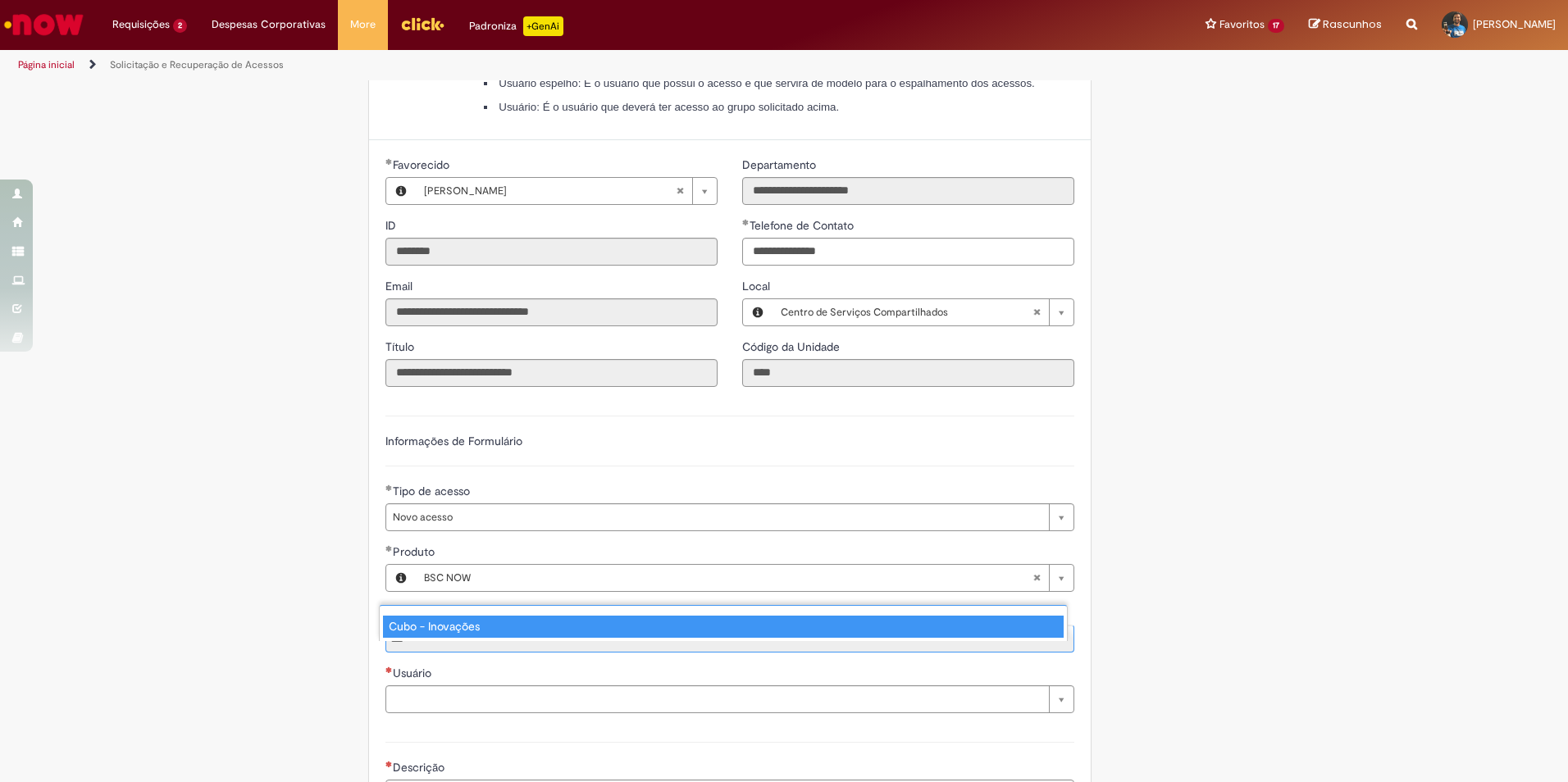 type 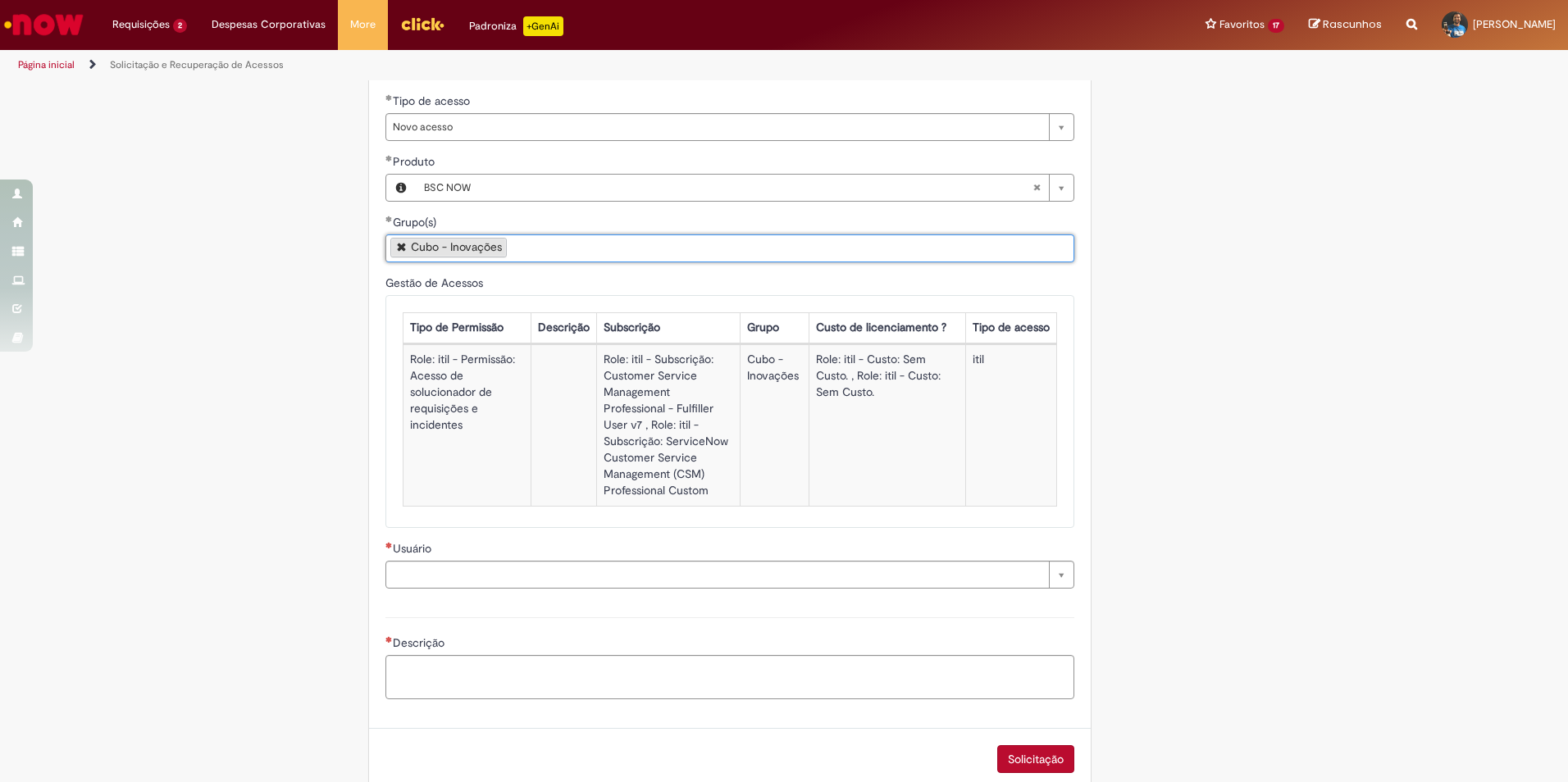 scroll, scrollTop: 1122, scrollLeft: 0, axis: vertical 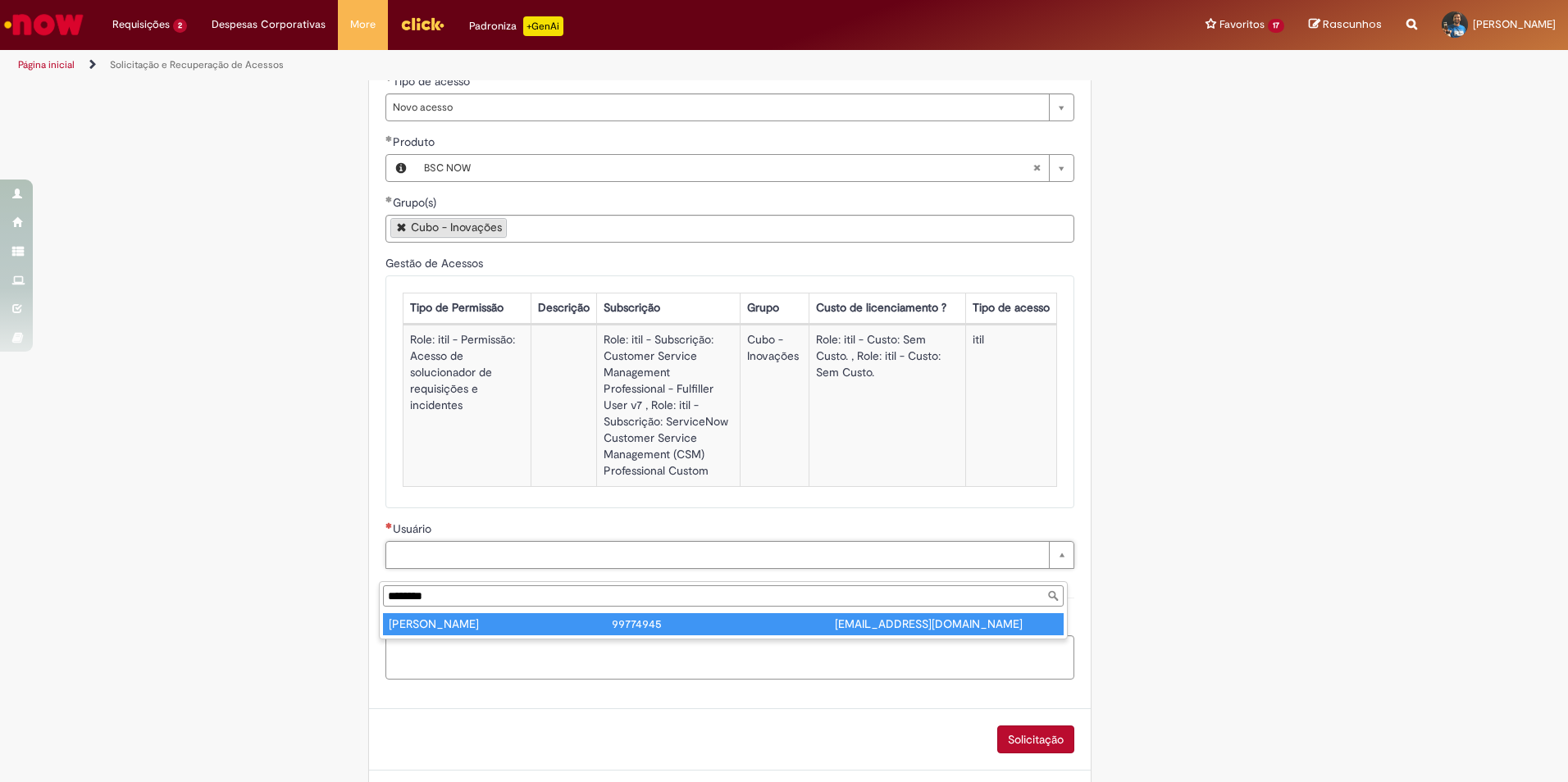 type on "********" 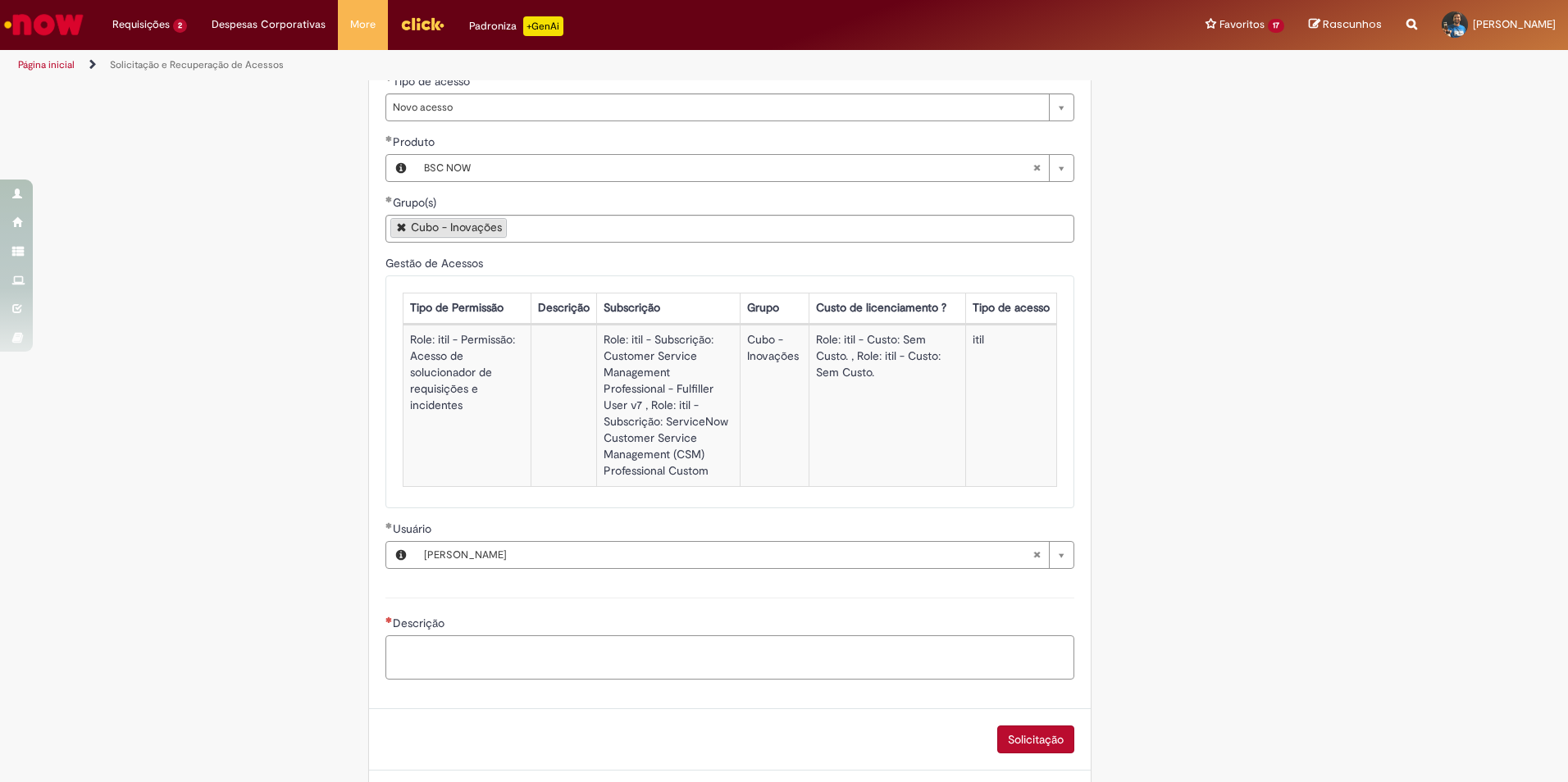 click on "Descrição" at bounding box center (730, 657) 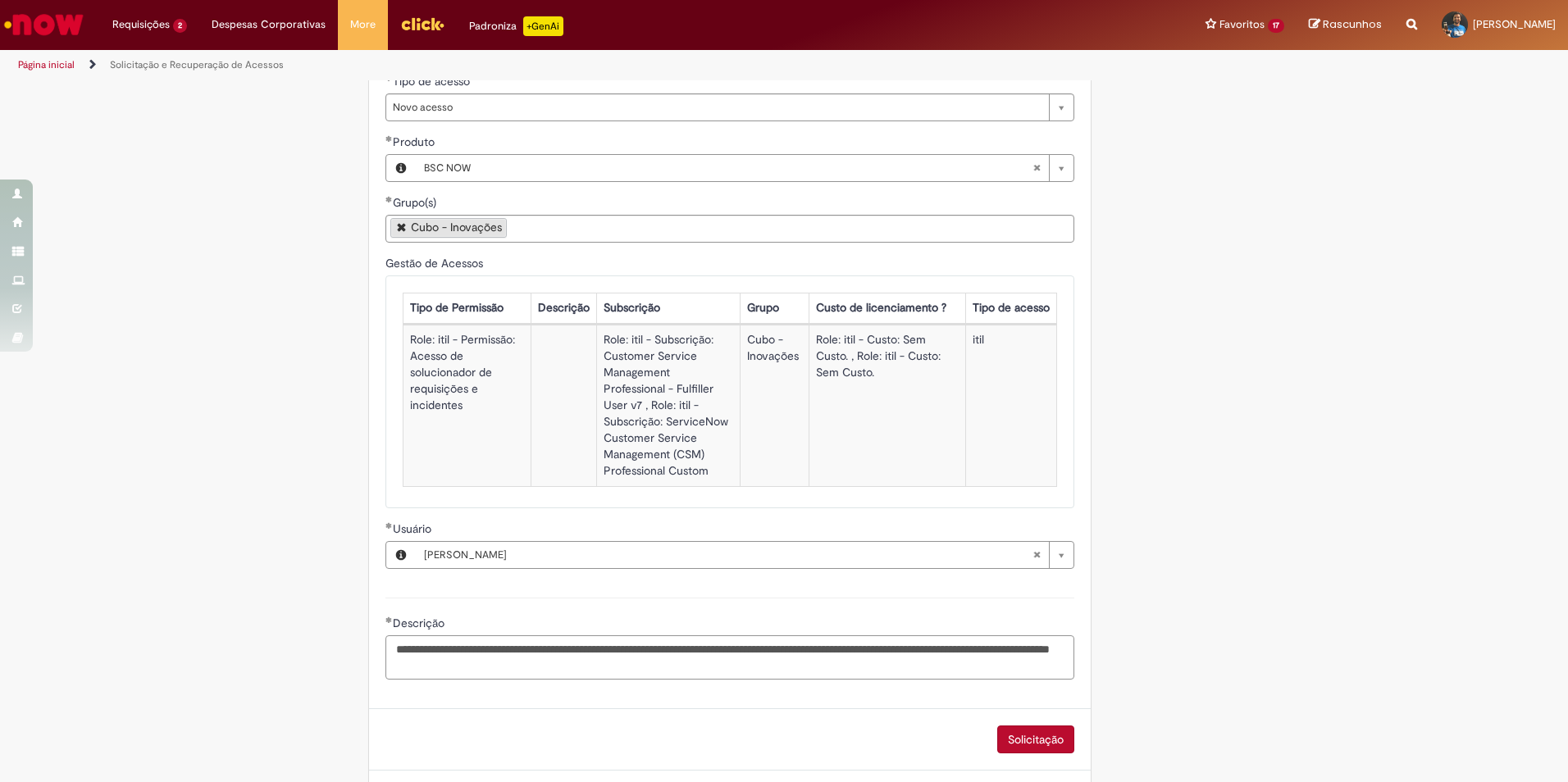 drag, startPoint x: 903, startPoint y: 666, endPoint x: 1043, endPoint y: 668, distance: 140.0143 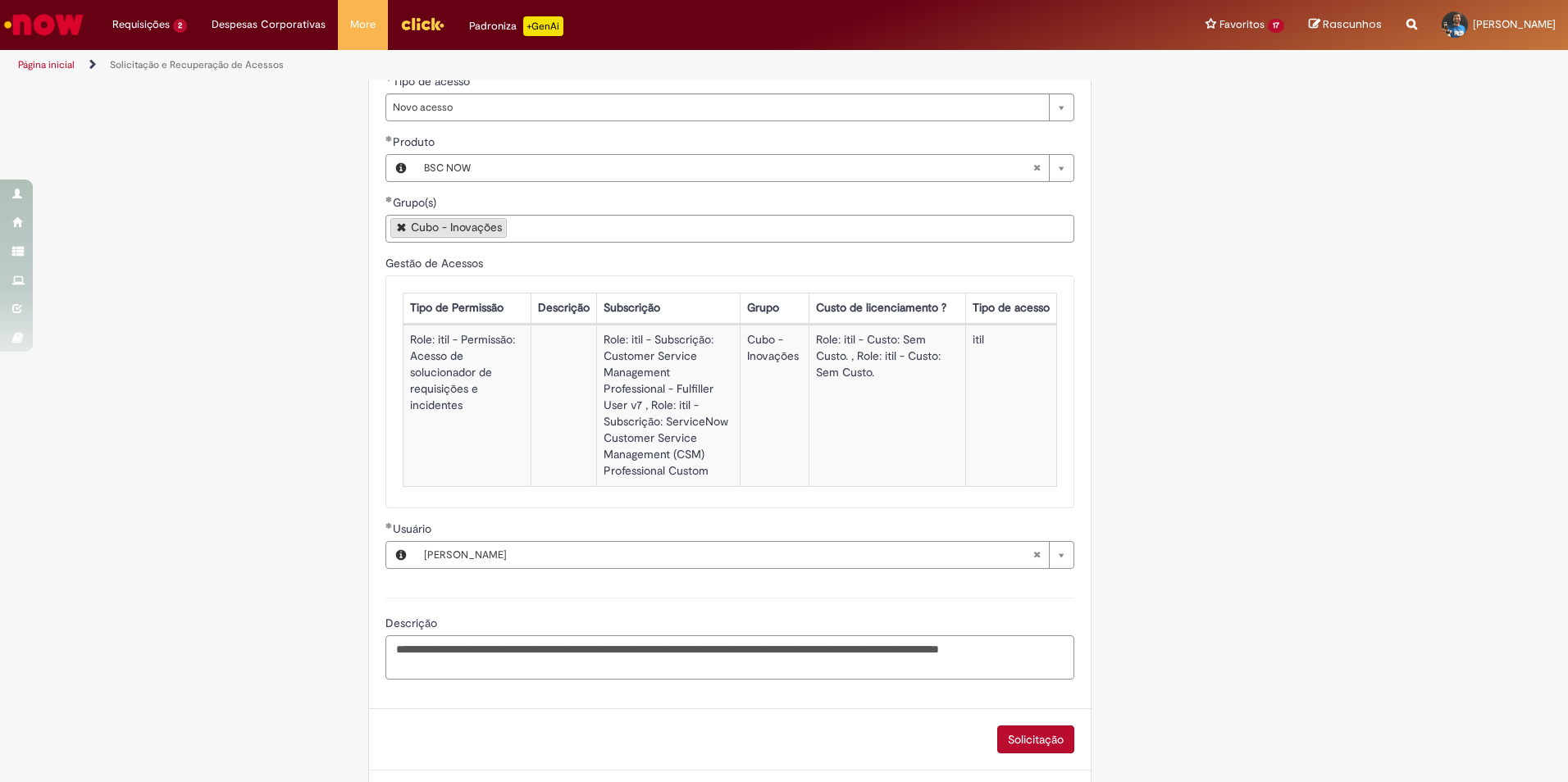 paste on "**********" 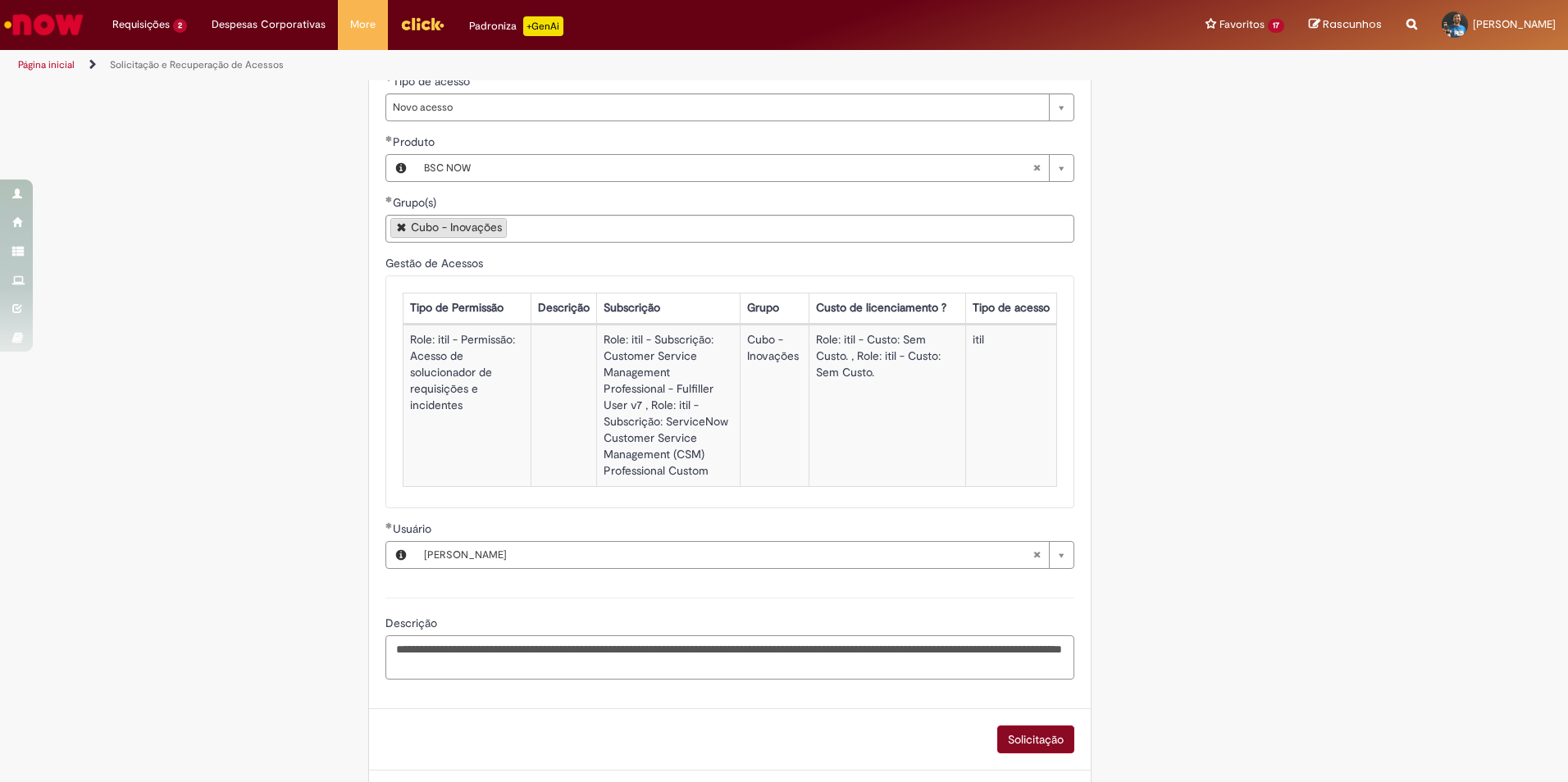 type on "**********" 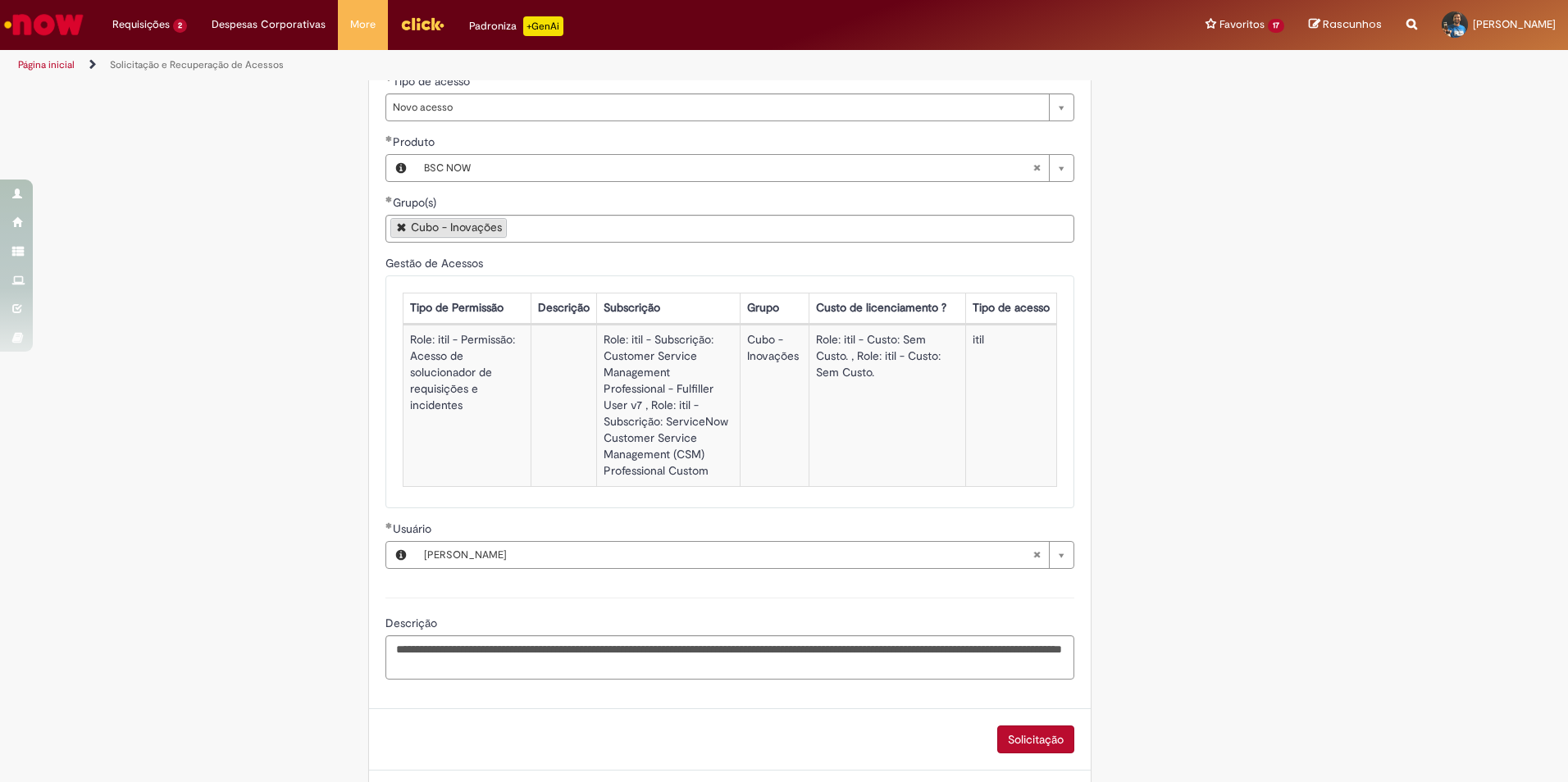 click on "Solicitação" at bounding box center (1036, 739) 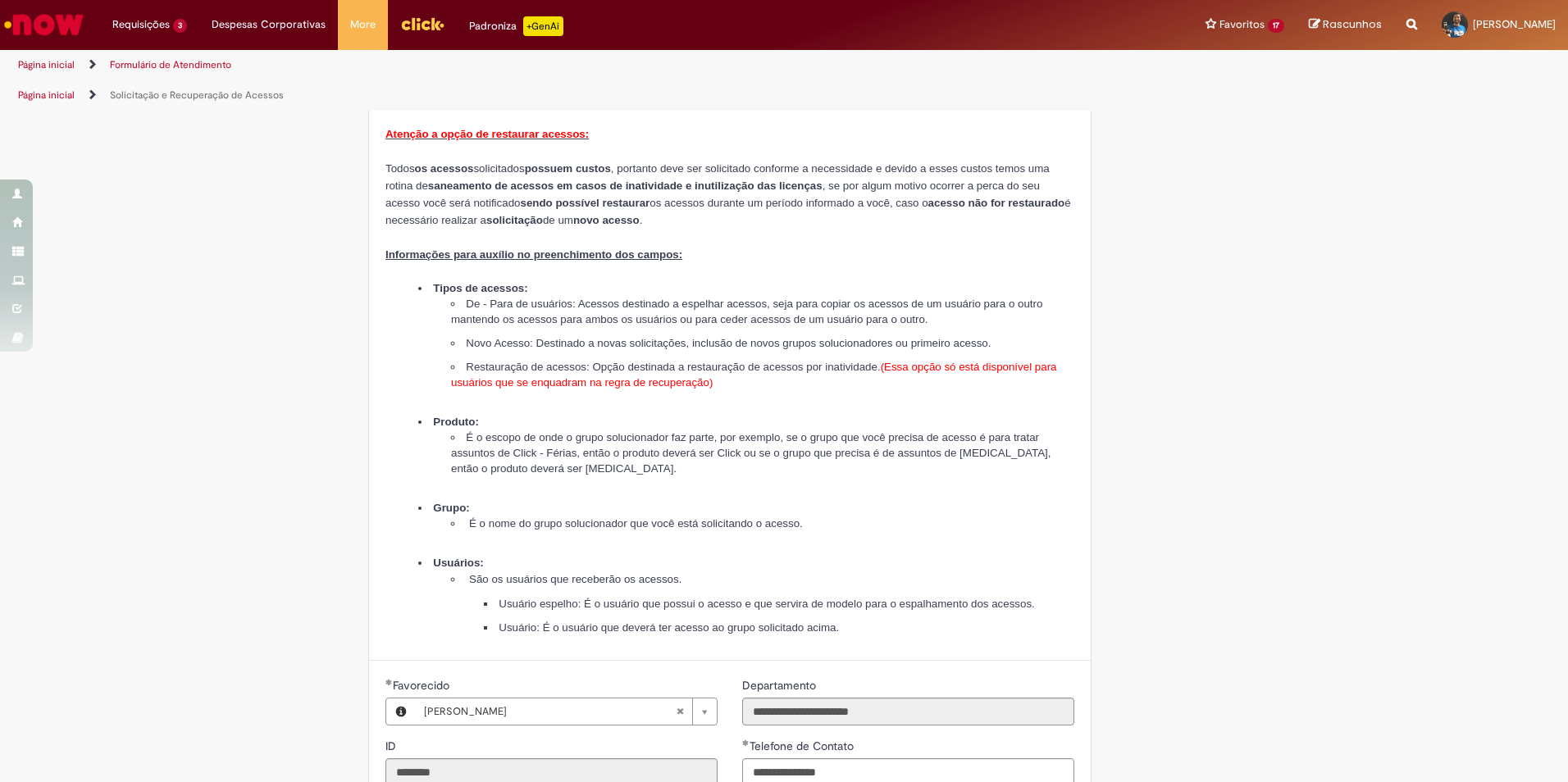 scroll, scrollTop: 0, scrollLeft: 0, axis: both 